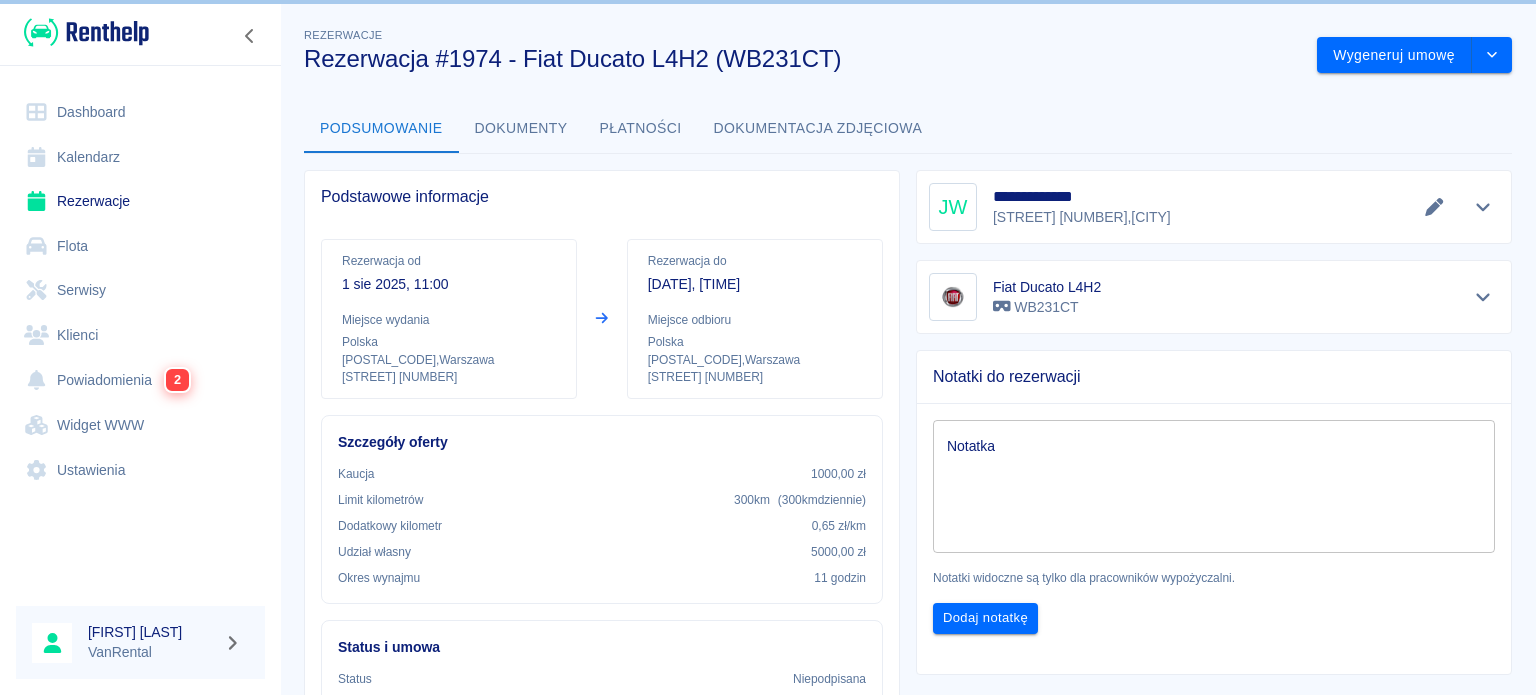 scroll, scrollTop: 0, scrollLeft: 0, axis: both 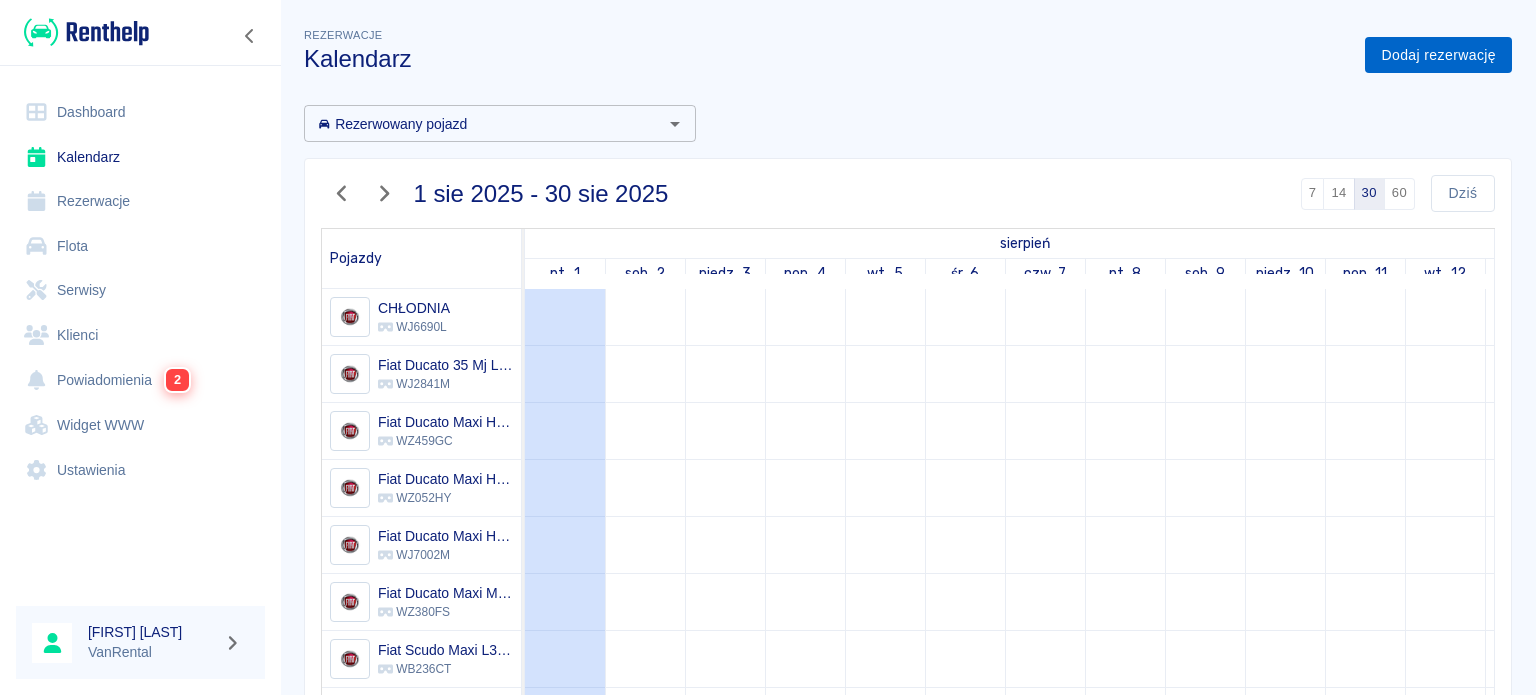click on "Dodaj rezerwację" at bounding box center (1438, 55) 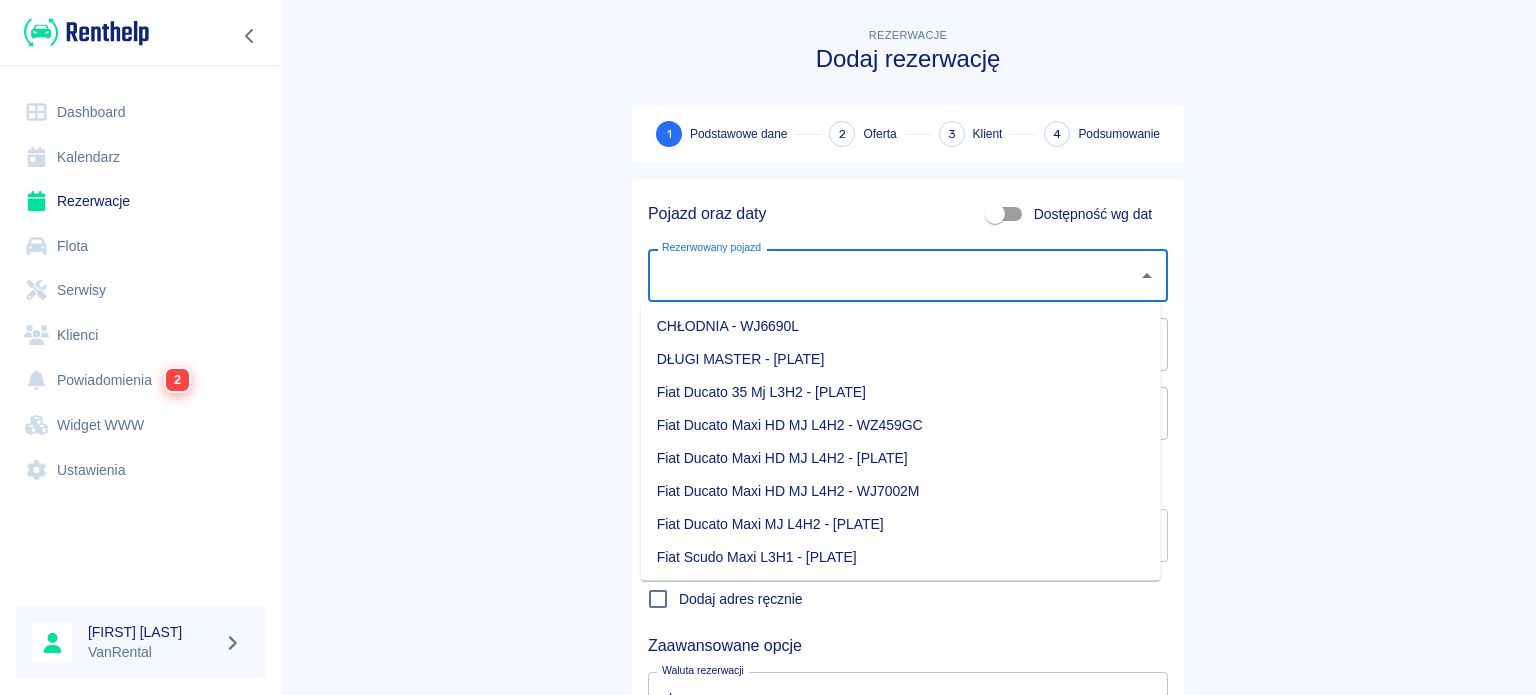 click on "Rezerwowany pojazd Rezerwowany pojazd" at bounding box center (908, 275) 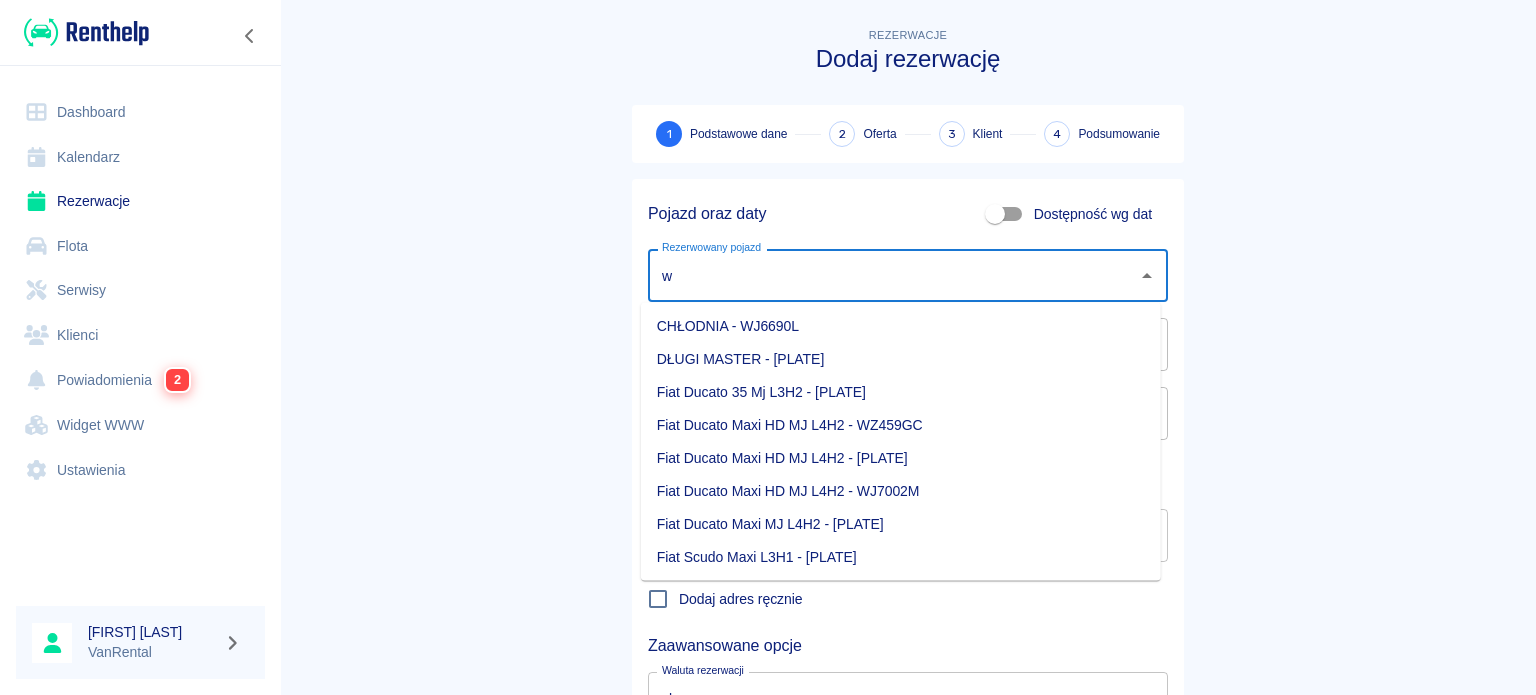 click on "Dostępność wg dat" at bounding box center (995, 214) 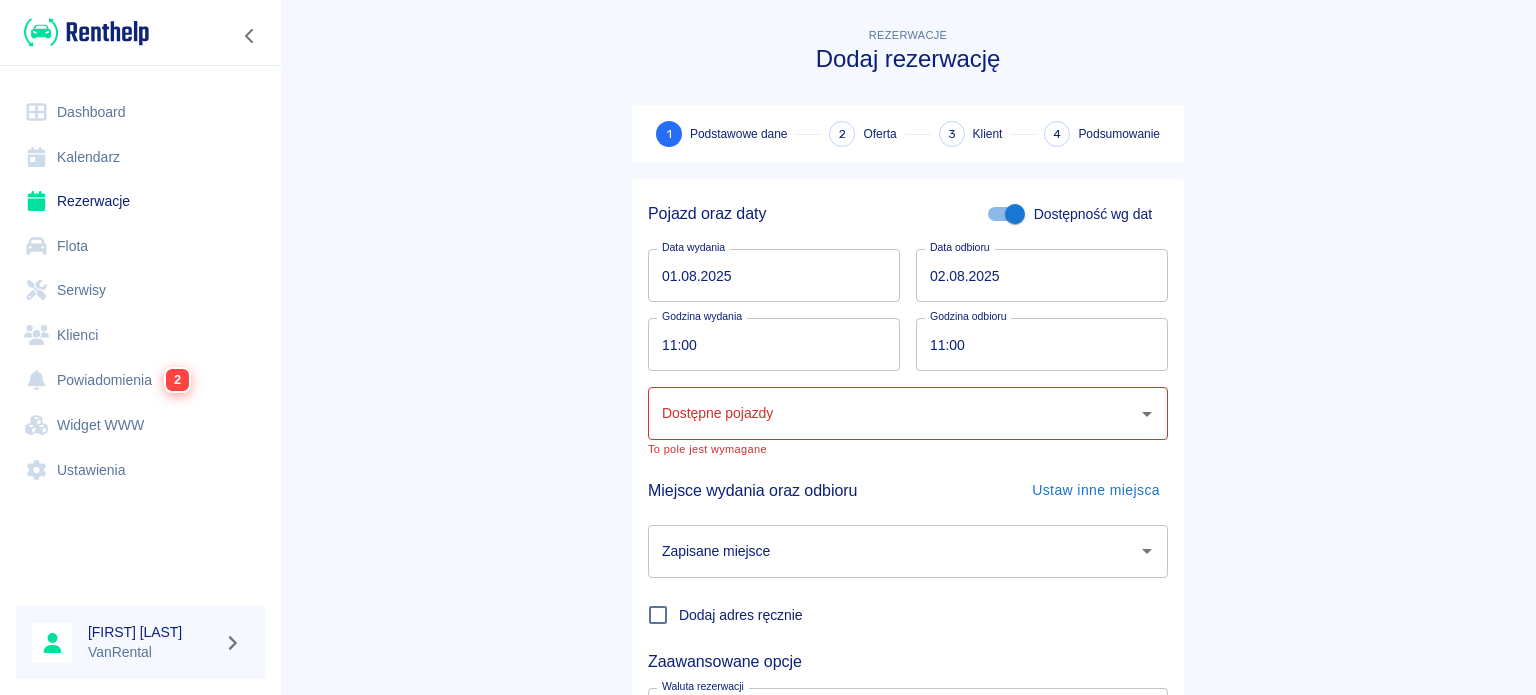 click on "01.08.2025" at bounding box center (774, 275) 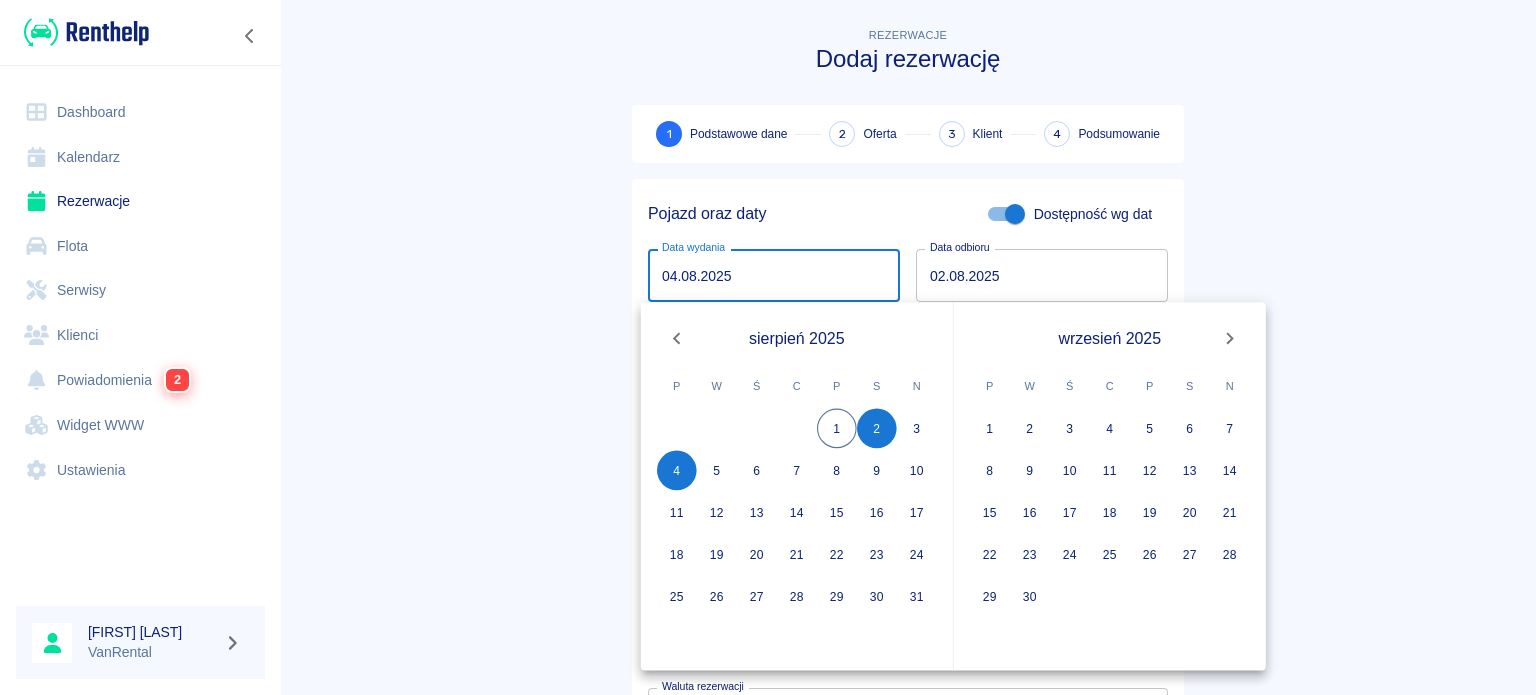 type on "04.08.2025" 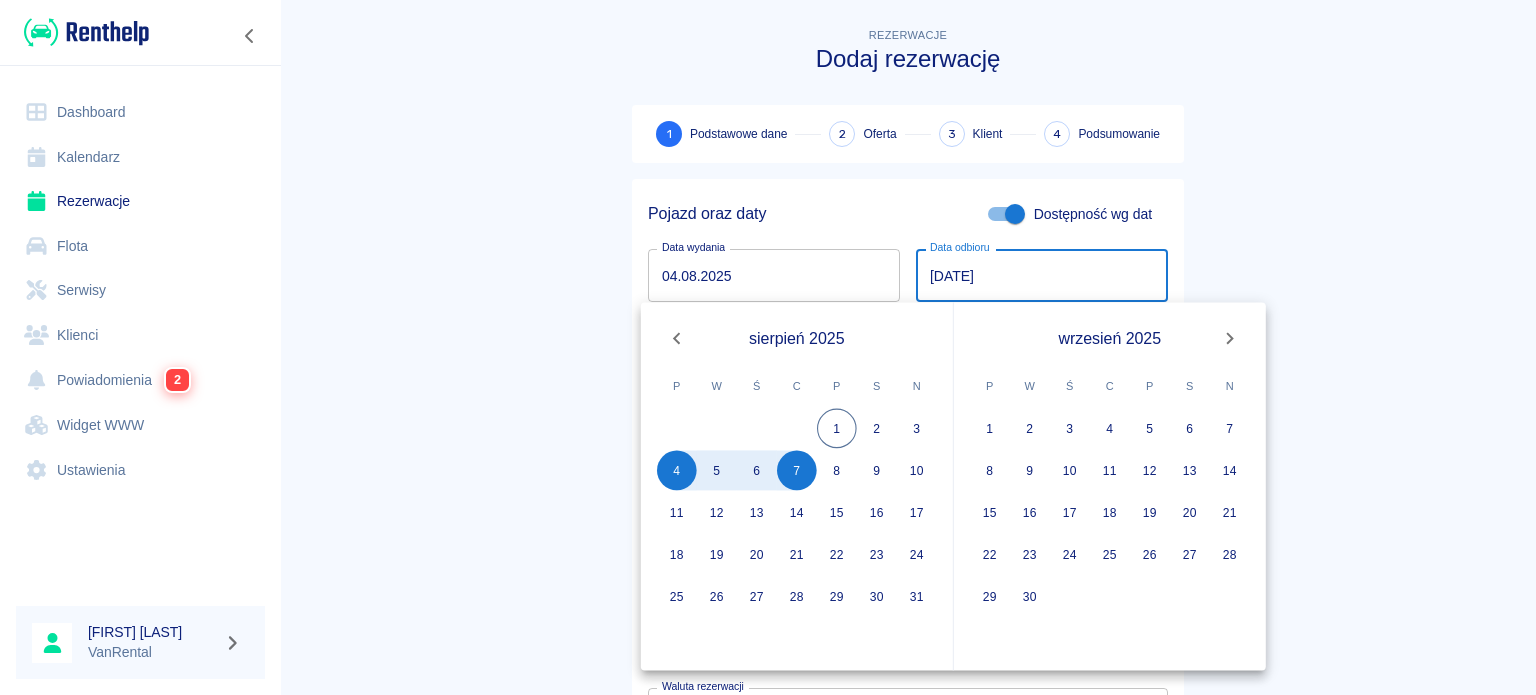 type on "[DATE]" 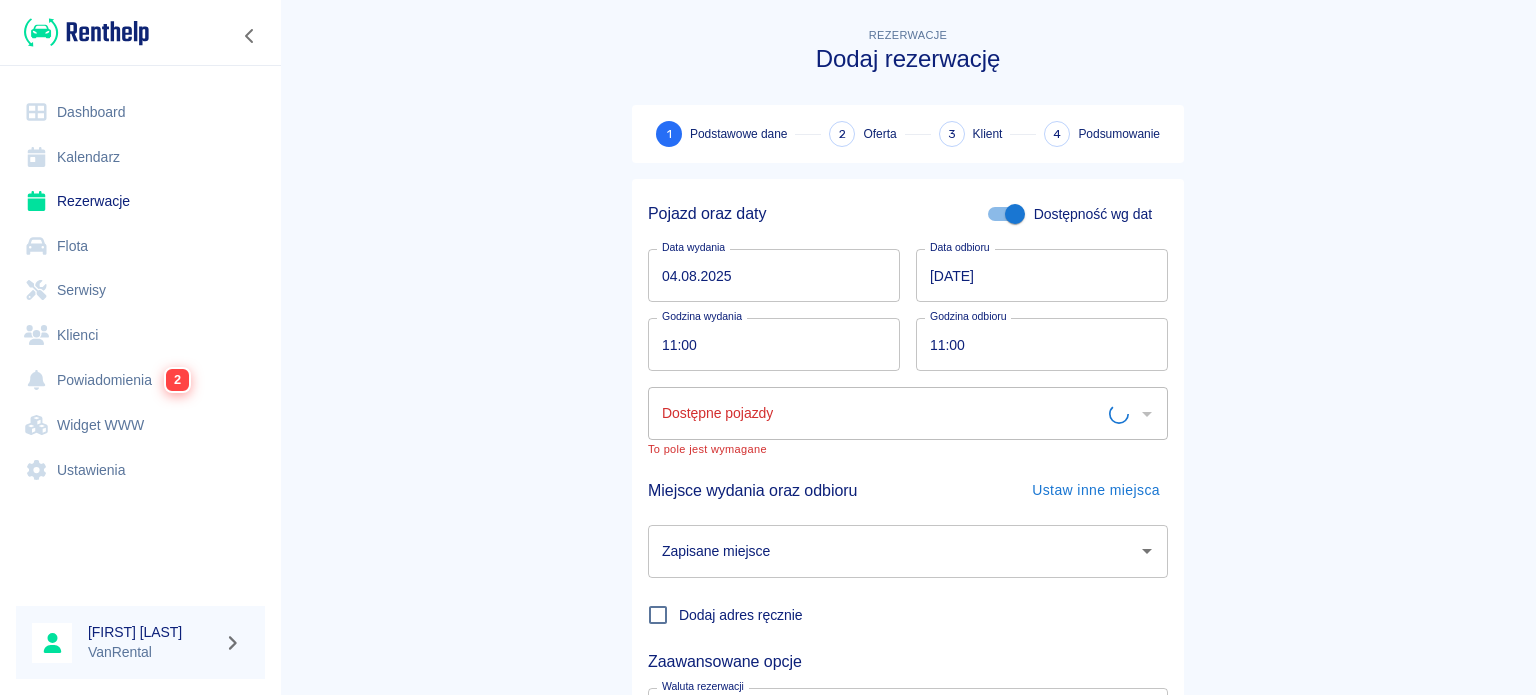 click on "Rezerwacje Dodaj rezerwację 1 Podstawowe dane 2 Oferta 3 Klient 4 Podsumowanie Pojazd oraz daty Dostępność wg dat Data wydania [DATE] Data wydania Data odbioru [DATE] Data odbioru Godzina wydania [TIME] Godzina wydania Godzina odbioru [TIME] Godzina odbioru Dostępne pojazdy Dostępne pojazdy To pole jest wymagane Miejsce wydania oraz odbioru Ustaw inne miejsca Zapisane miejsce Zapisane miejsce Dodaj adres ręcznie Zaawansowane opcje Waluta rezerwacji zł PLN Waluta rezerwacji Następny krok" at bounding box center (908, 425) 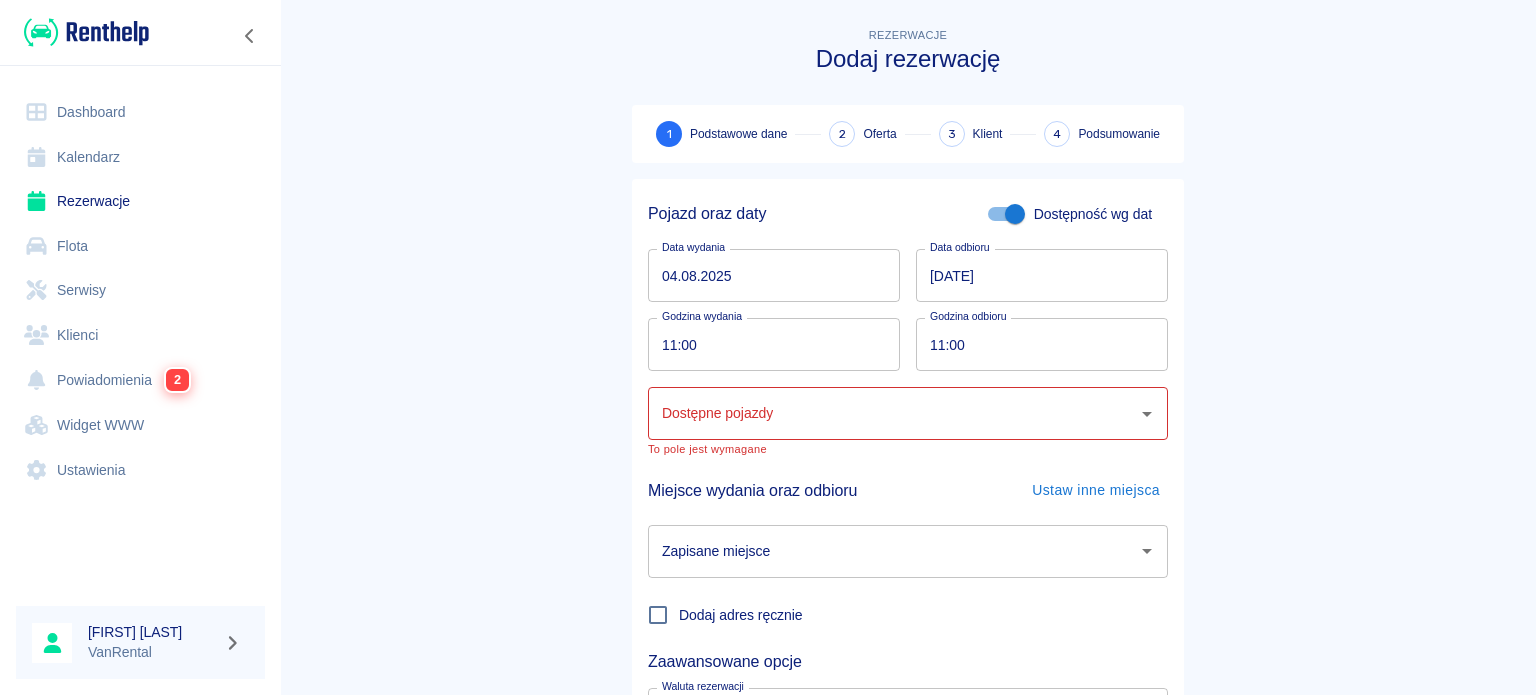 drag, startPoint x: 675, startPoint y: 321, endPoint x: 664, endPoint y: 331, distance: 14.866069 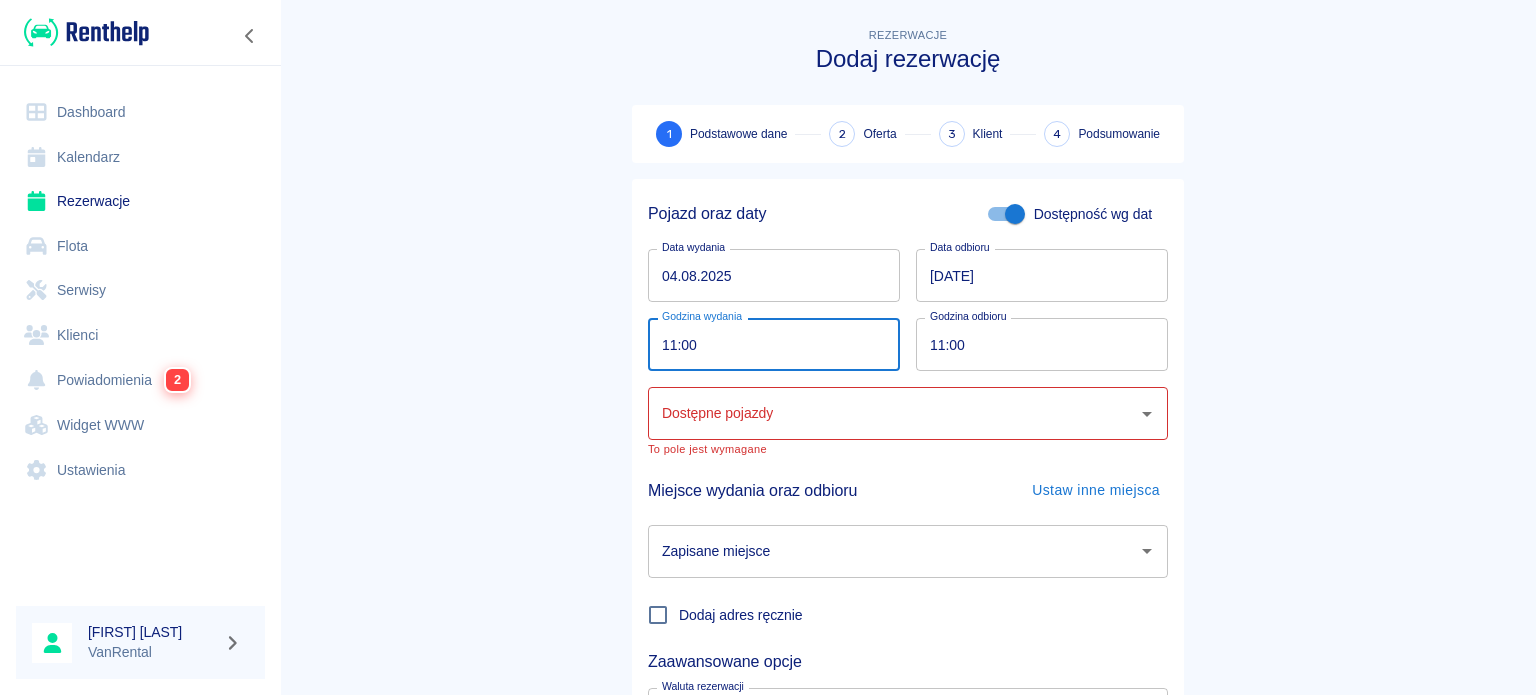 click on "11:00" at bounding box center [767, 344] 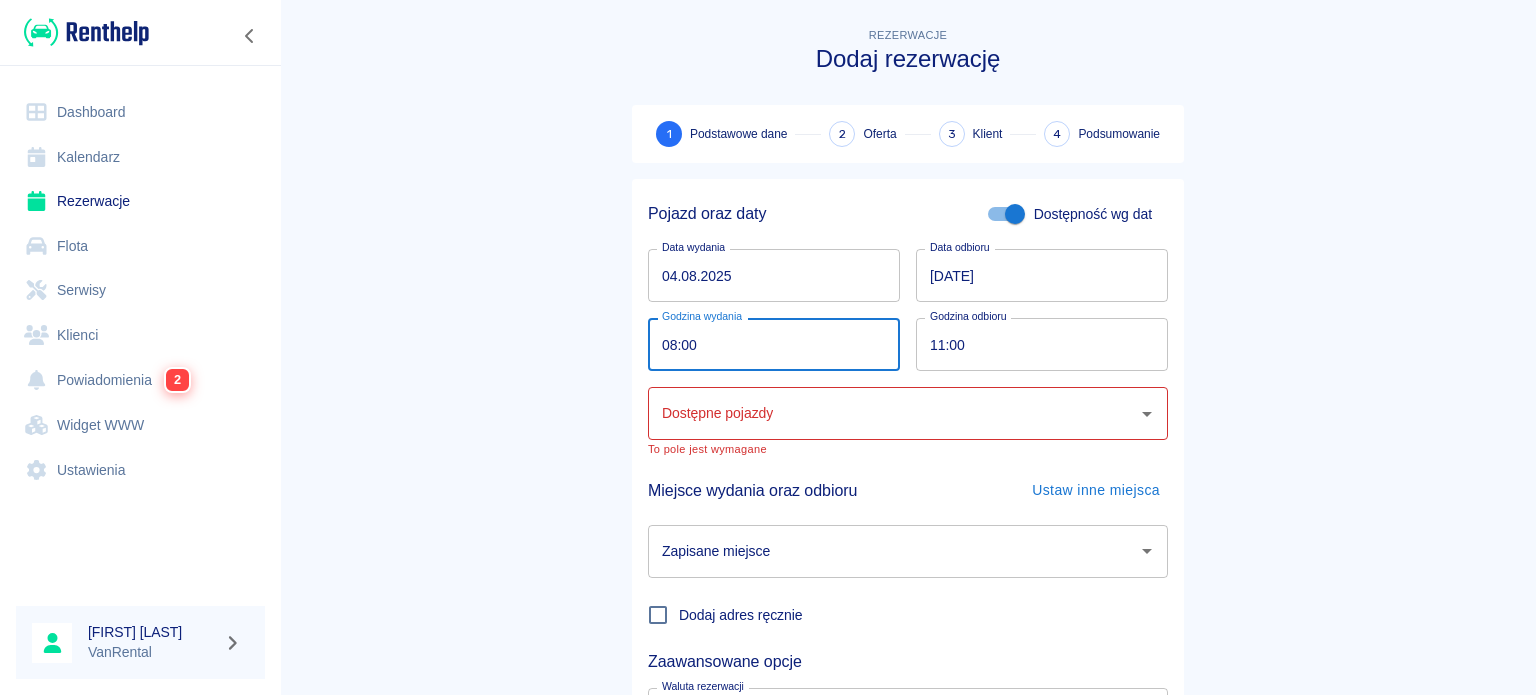 type on "08:00" 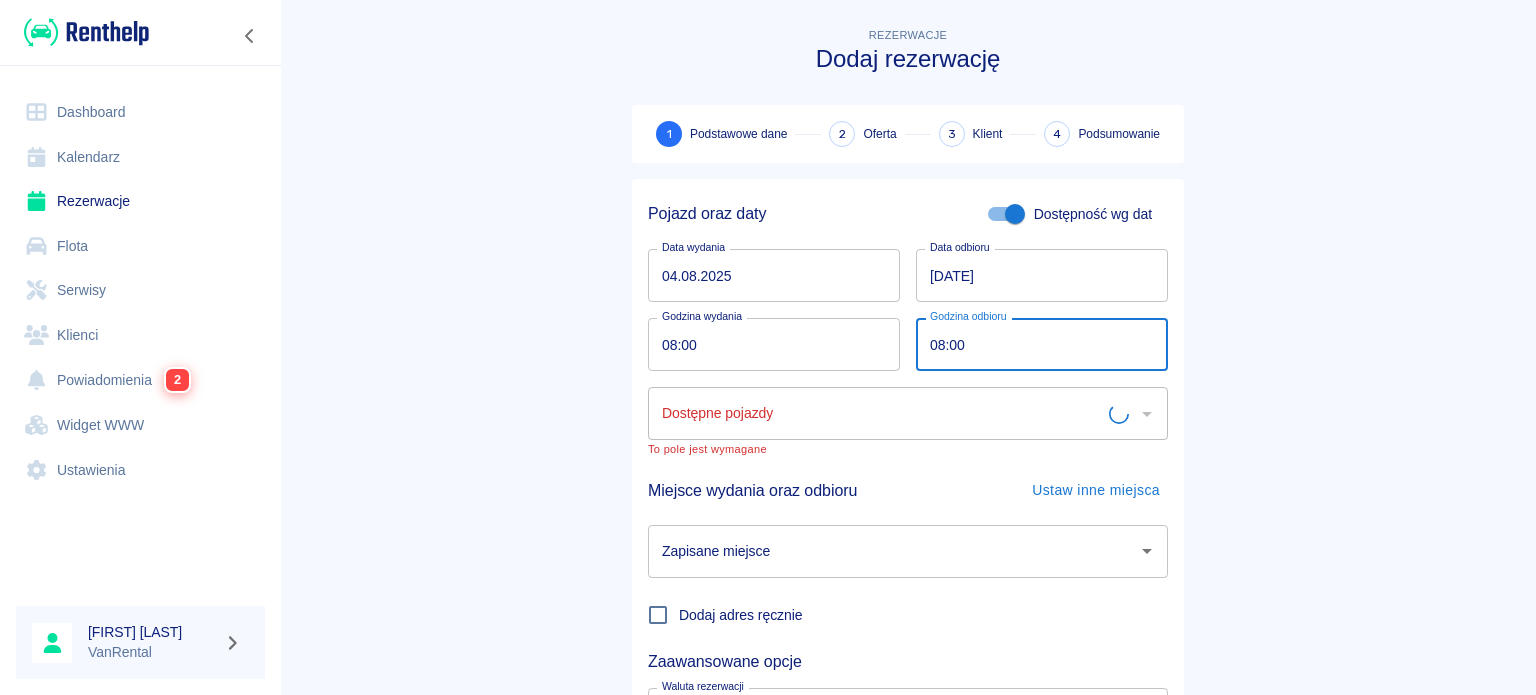 type on "08:00" 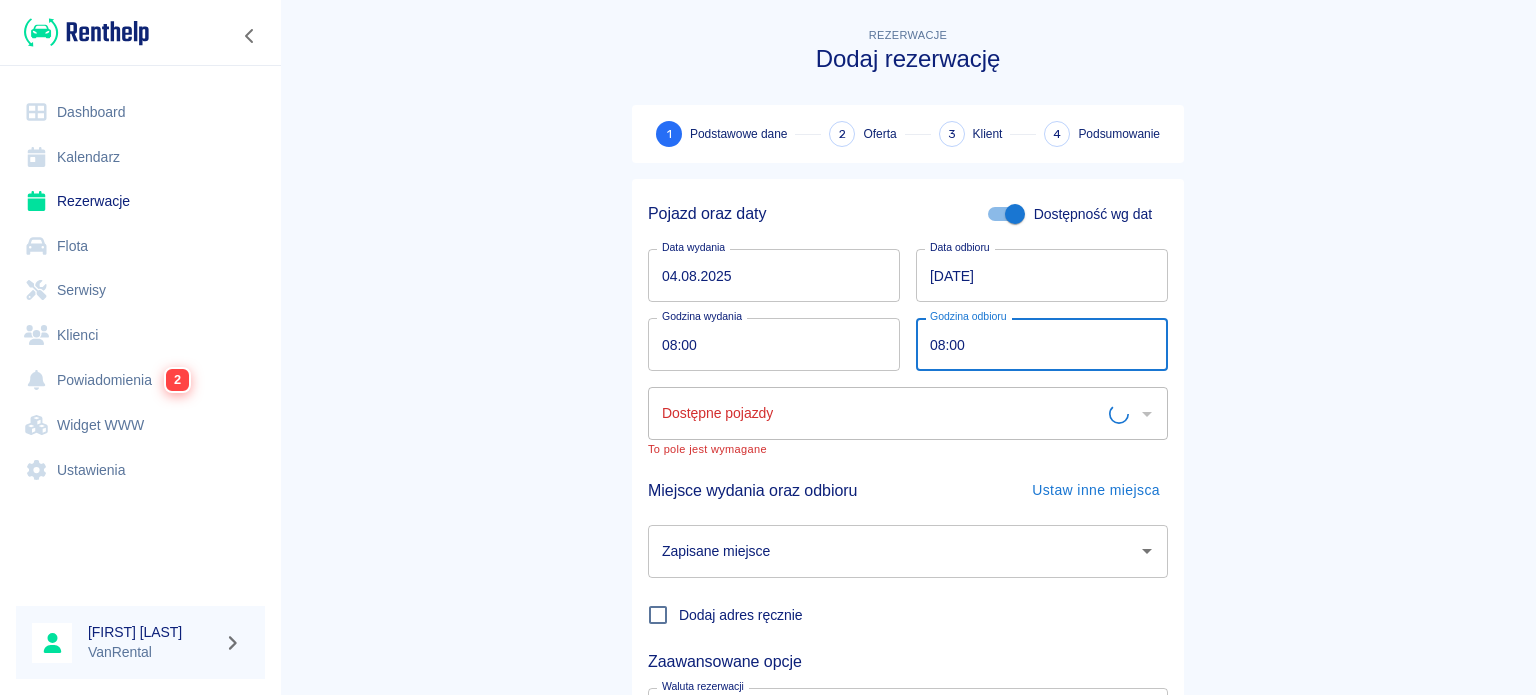 click on "Dostępne pojazdy" at bounding box center [883, 413] 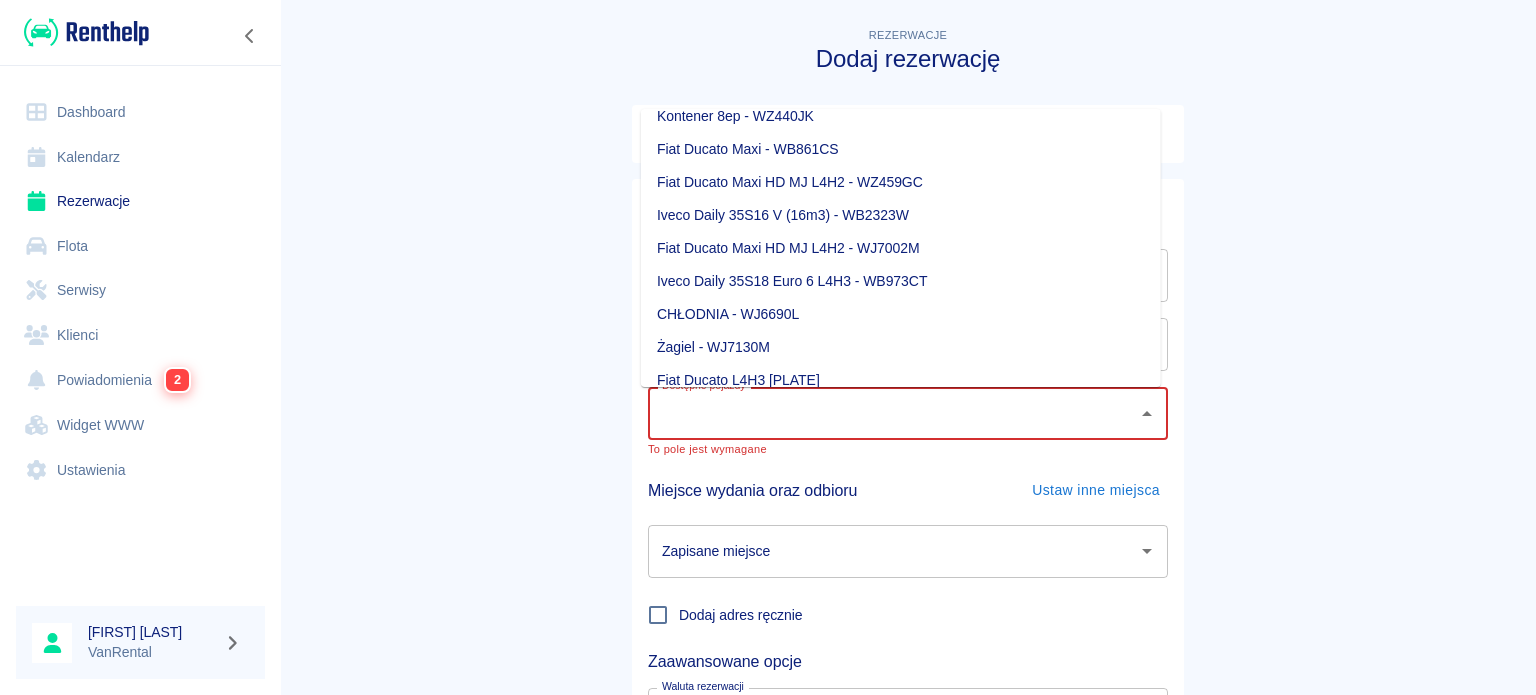 scroll, scrollTop: 166, scrollLeft: 0, axis: vertical 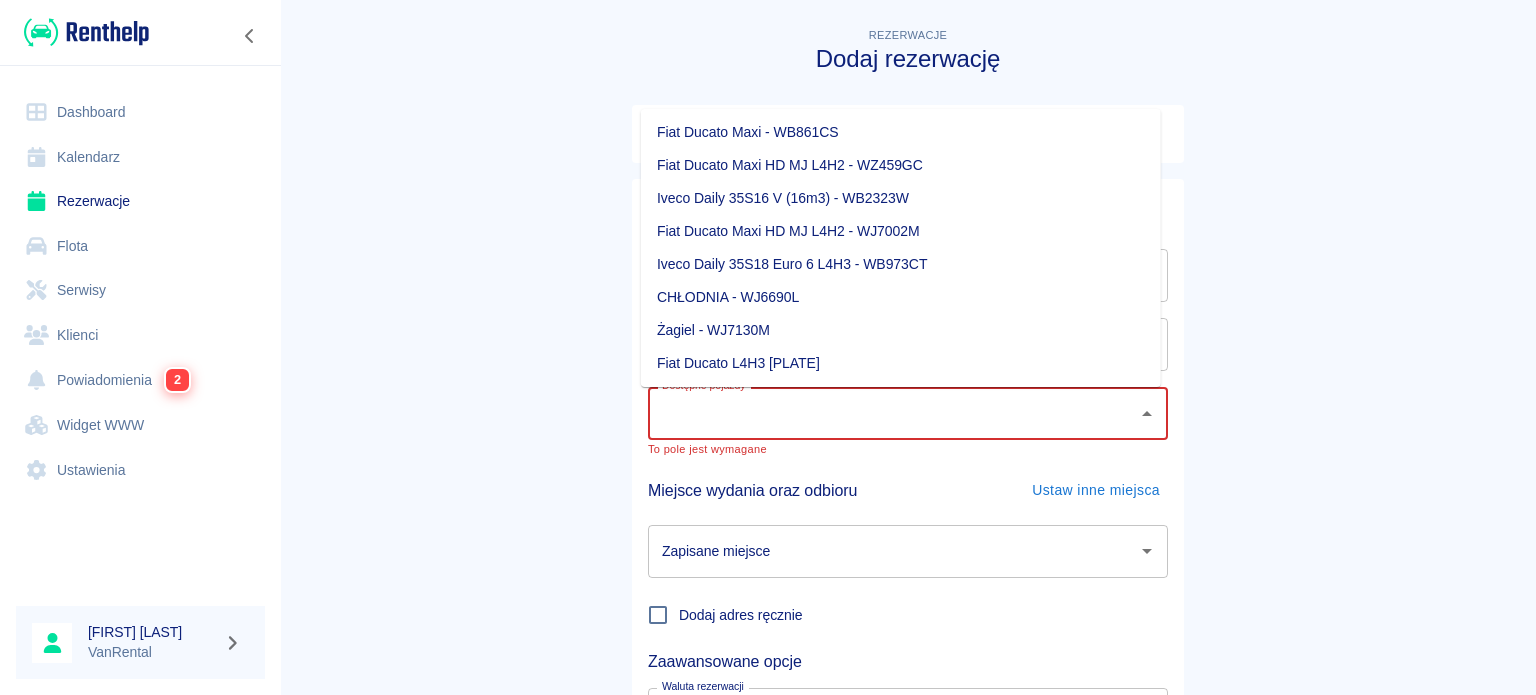 click on "Fiat Ducato L4H3 [PLATE]" at bounding box center (901, 363) 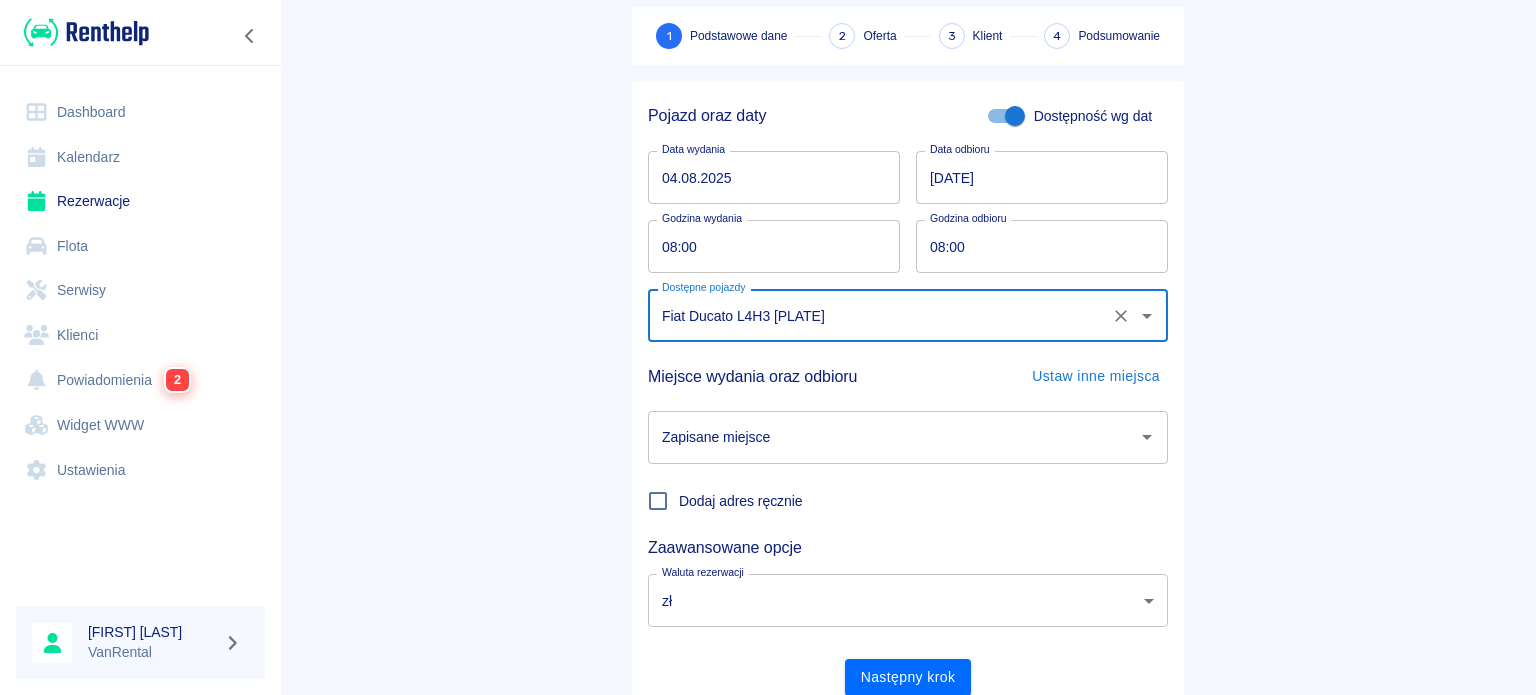 scroll, scrollTop: 100, scrollLeft: 0, axis: vertical 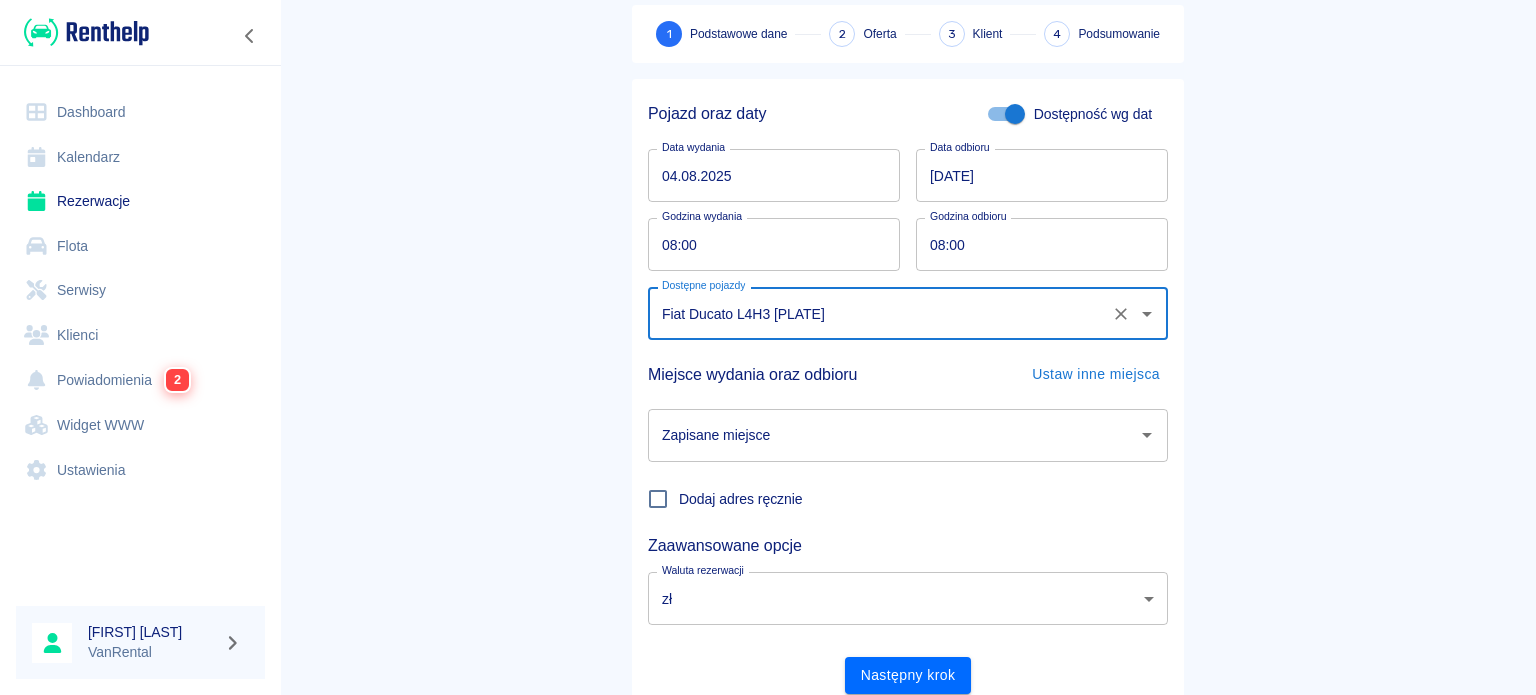click on "Zapisane miejsce" at bounding box center [893, 435] 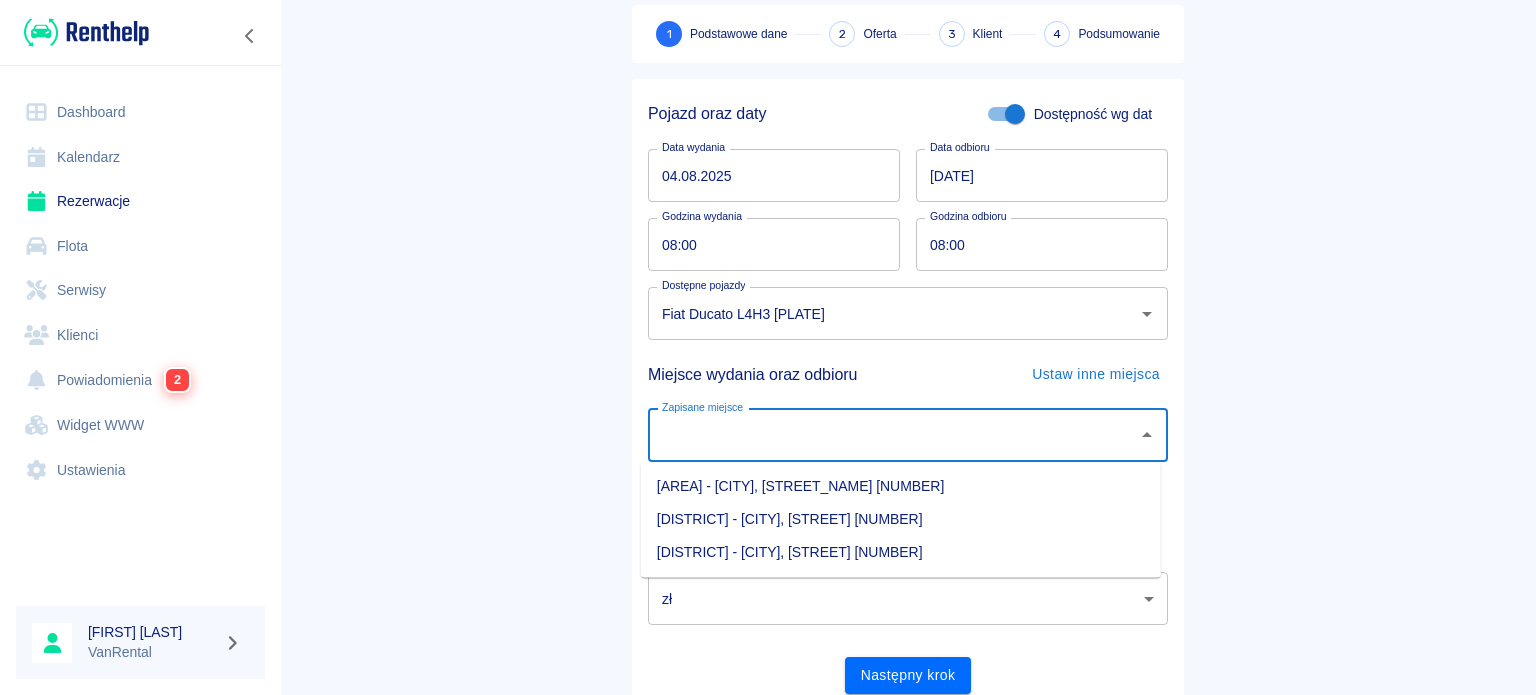 click on "[DISTRICT] - [CITY], [STREET] [NUMBER]" at bounding box center [901, 519] 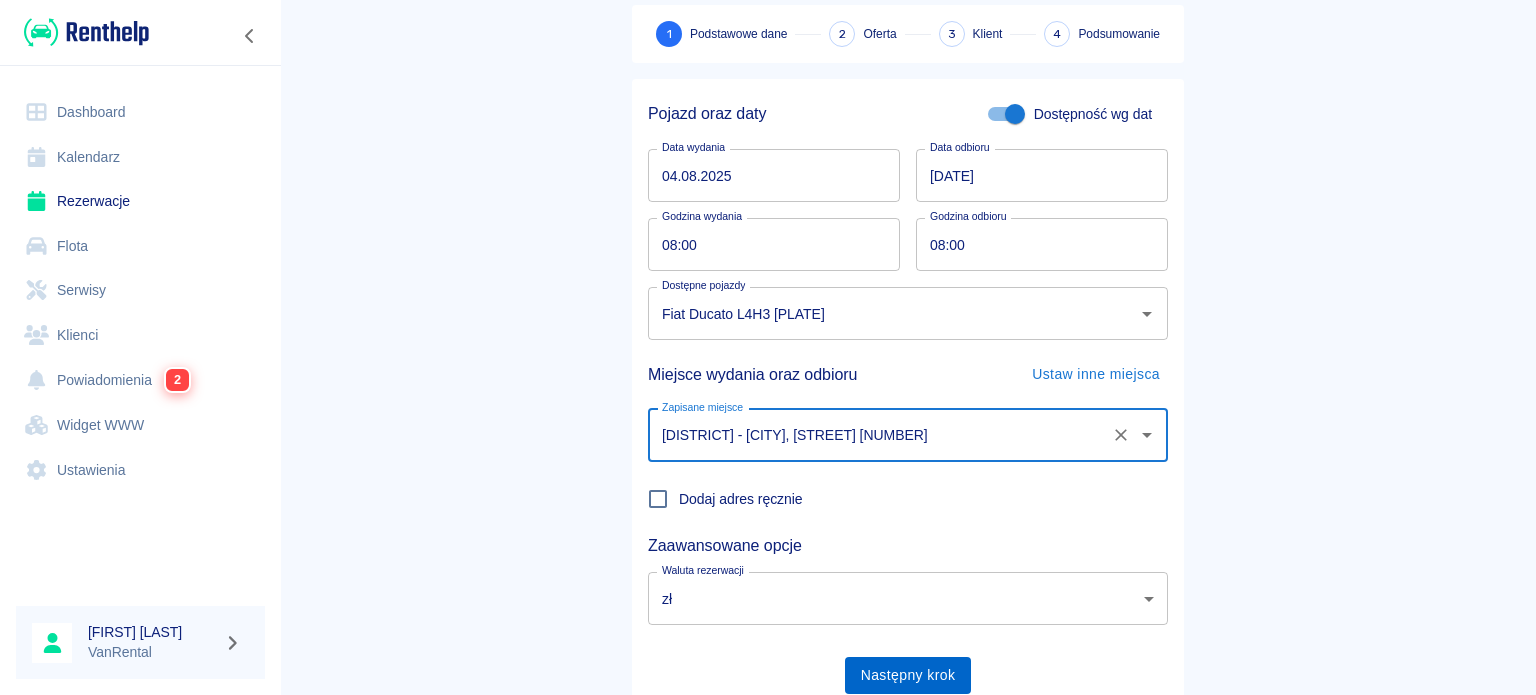 click on "Następny krok" at bounding box center (908, 675) 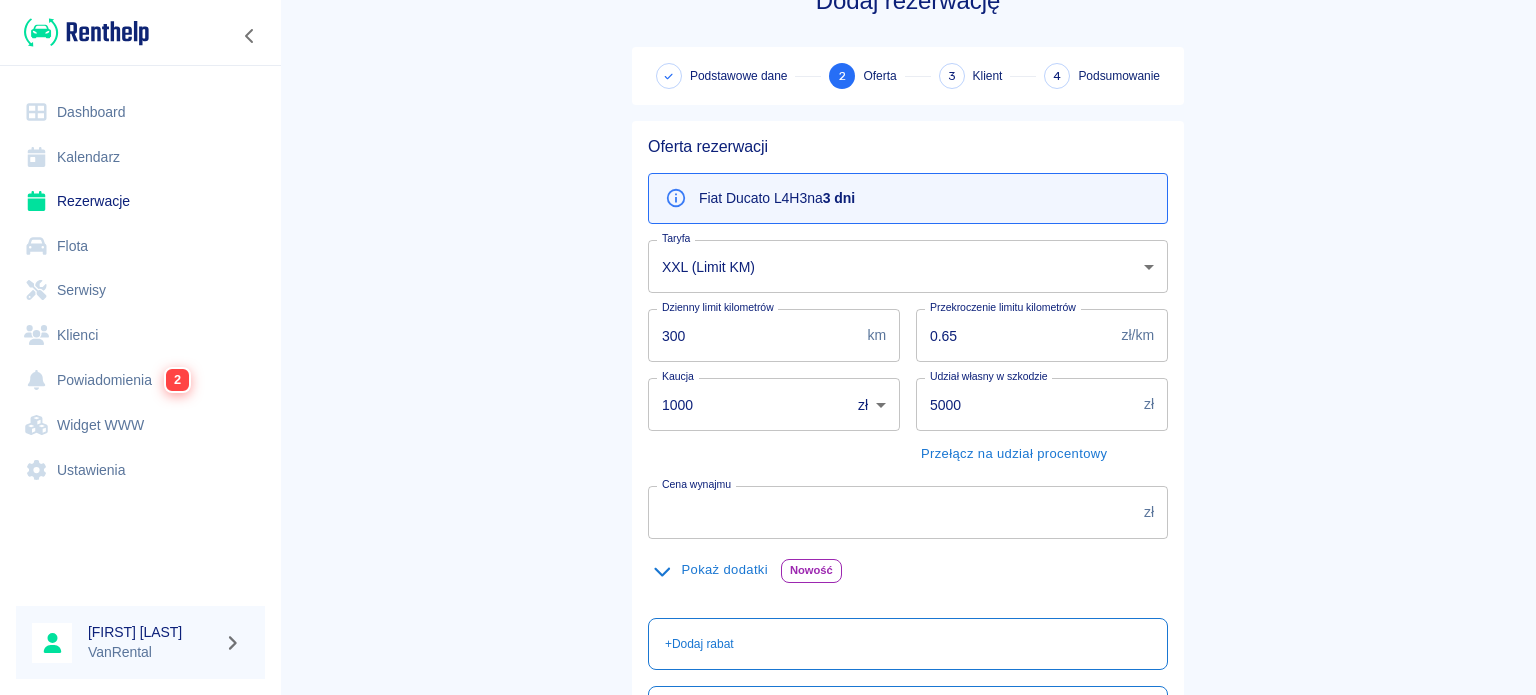 scroll, scrollTop: 100, scrollLeft: 0, axis: vertical 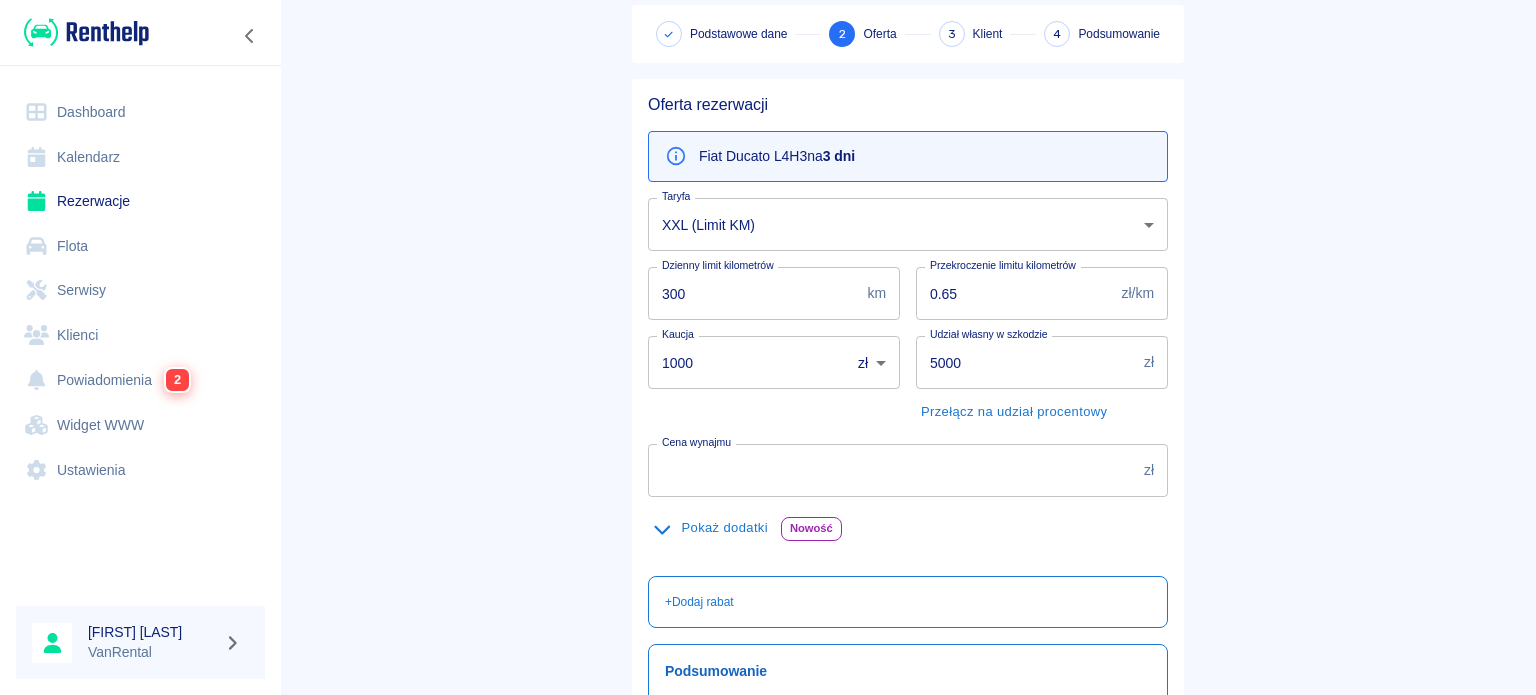 click on "Pokaż dodatki" at bounding box center [710, 528] 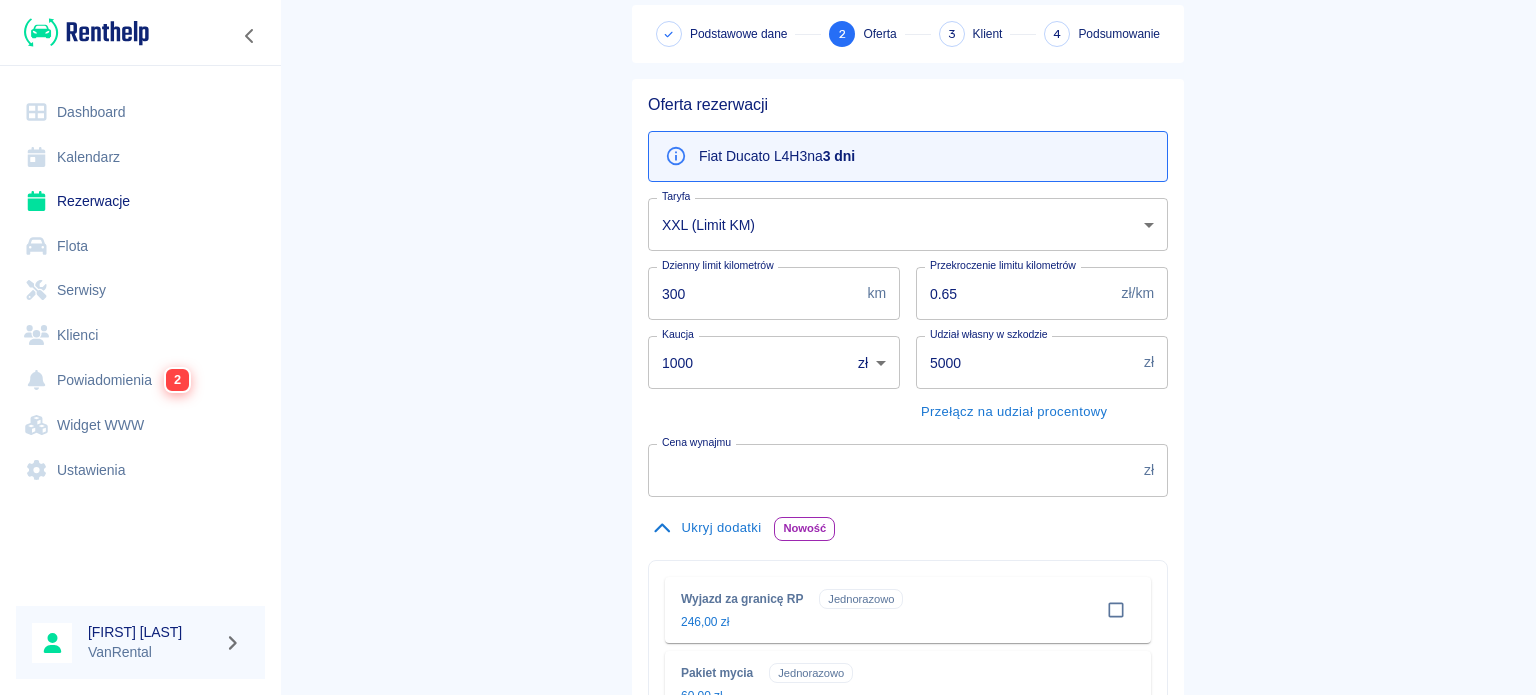 scroll, scrollTop: 0, scrollLeft: 0, axis: both 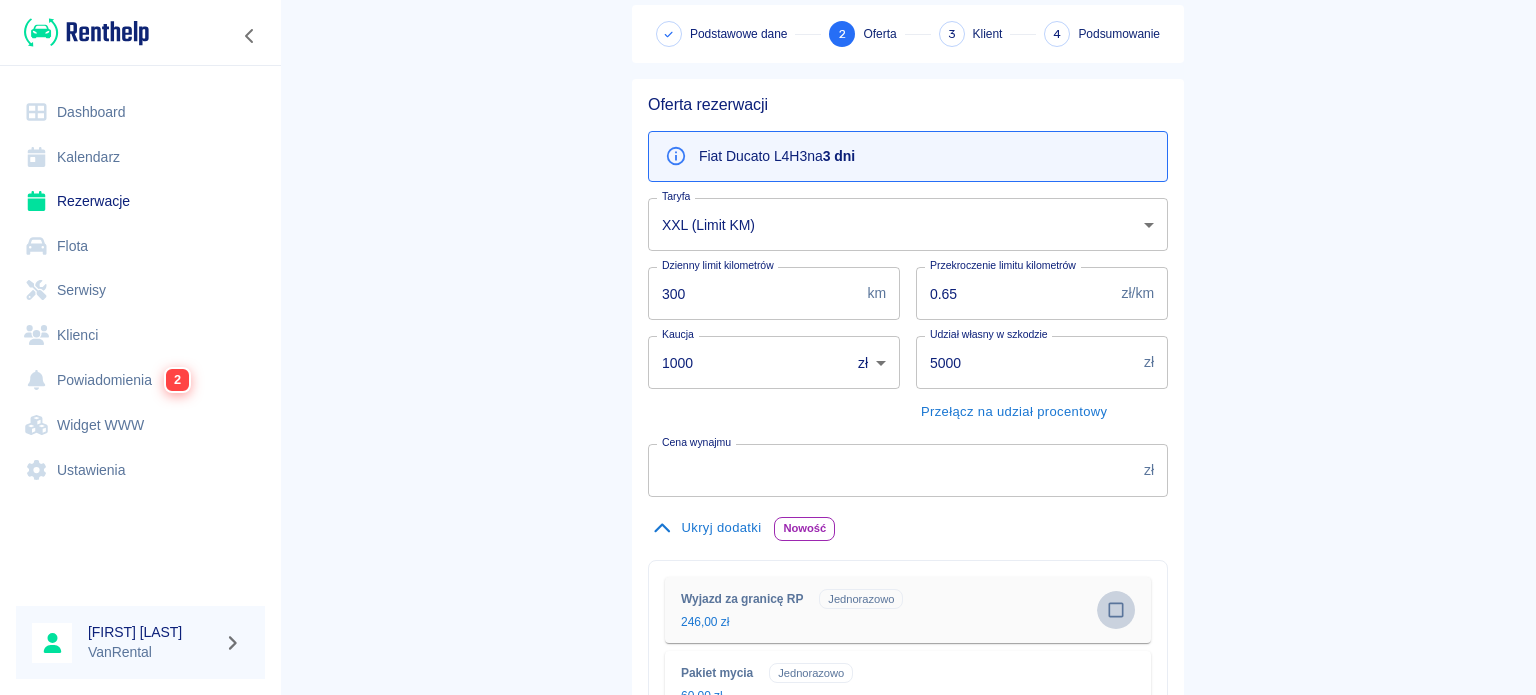 click at bounding box center (1116, 610) 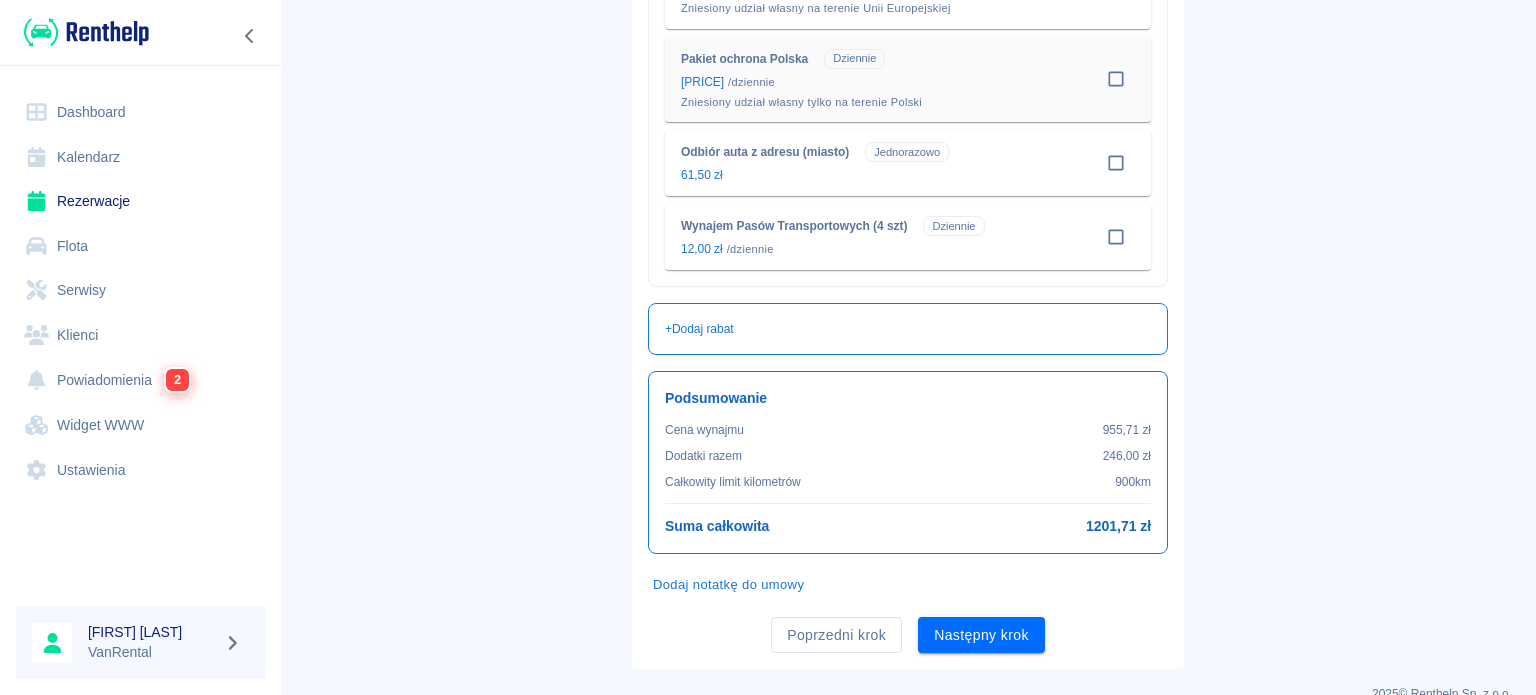scroll, scrollTop: 1382, scrollLeft: 0, axis: vertical 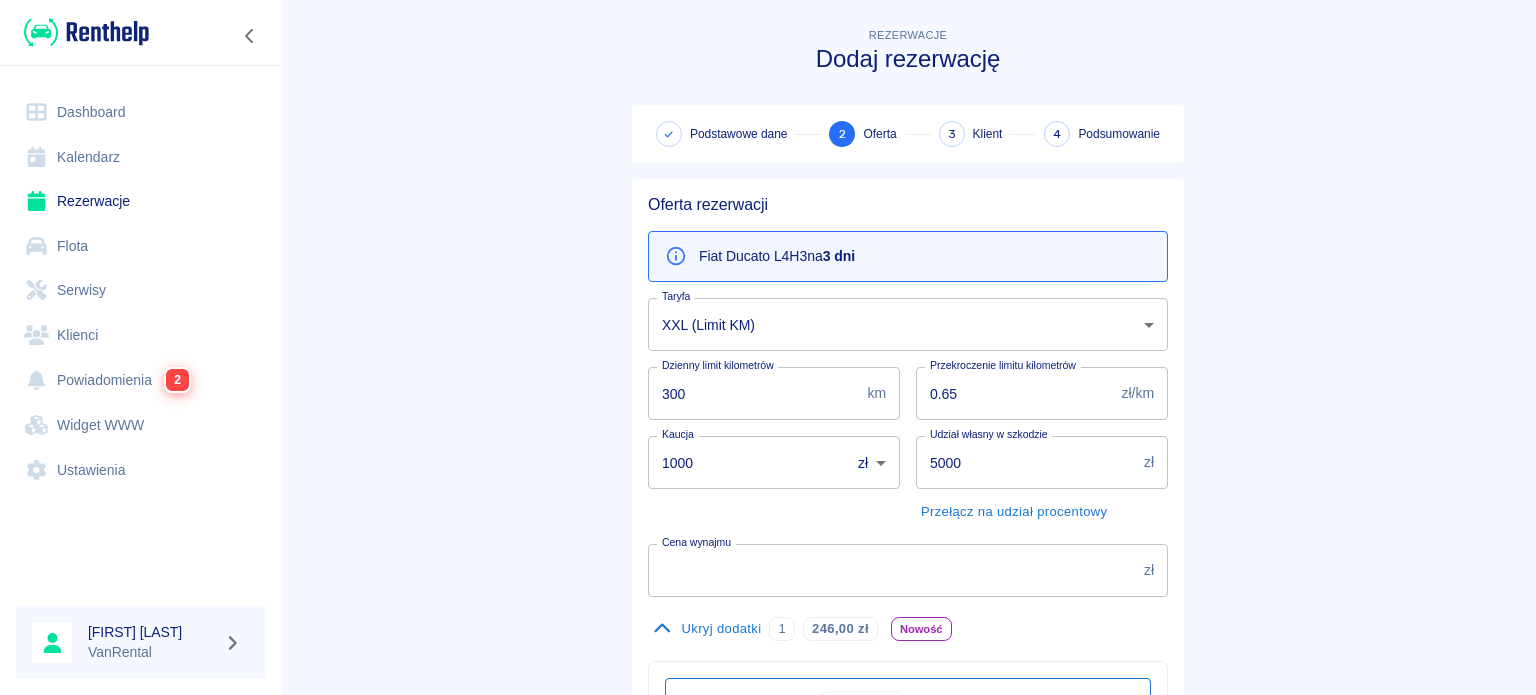 click on "Polityka Prywatności Rozumiem Dashboard Kalendarz Rezerwacje Flota Serwisy Klienci Powiadomienia 2 Widget WWW Ustawienia [FIRST] [LAST] Rezerwacje Dodaj rezerwację Podstawowe dane 2 Oferta 3 Klient 4 Podsumowanie Oferta rezerwacji Fiat Ducato L4H3  na  3 dni Taryfa XXL (Limit KM) [ID] Taryfa Dzienny limit kilometrów 300 km Dzienny limit kilometrów Przekroczenie limitu kilometrów 0.65 zł/km Przekroczenie limitu kilometrów Kaucja 1000 zł PLN ​ Kaucja Udział własny w szkodzie 5000 zł Udział własny w szkodzie Przełącz na udział procentowy Cena wynajmu 955.71 zł Cena wynajmu Ukryj dodatki 1 246,00 zł Nowość Wyjazd za granicę RP Jednorazowo 246,00 zł 1  ×  246,00 zł  = 246,00 zł Ten dodatek można wybrać tylko raz Pakiet mycia Jednorazowo 60,00 zł Pokaż więcej 0 ​ Jednorazowo 61,50 zł" at bounding box center [768, 347] 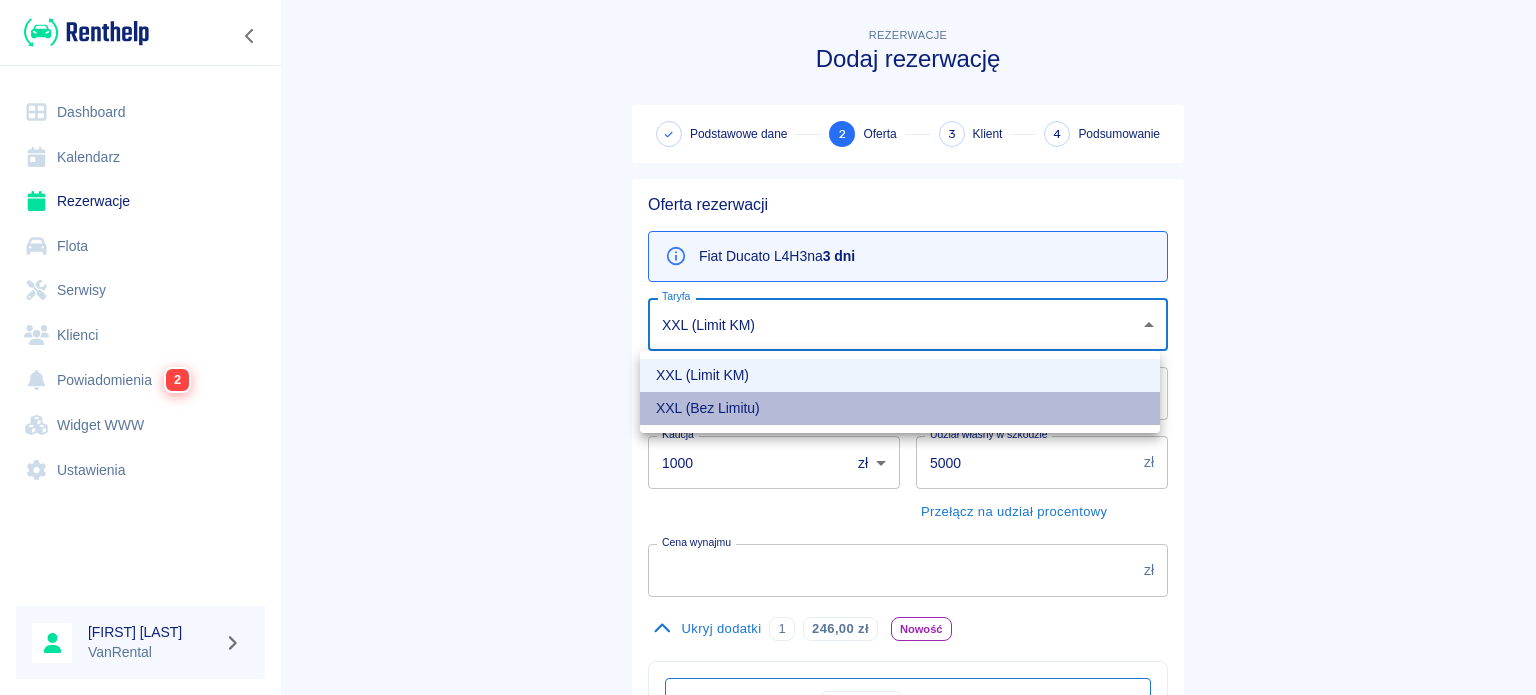 click on "XXL (Bez Limitu)" at bounding box center [900, 408] 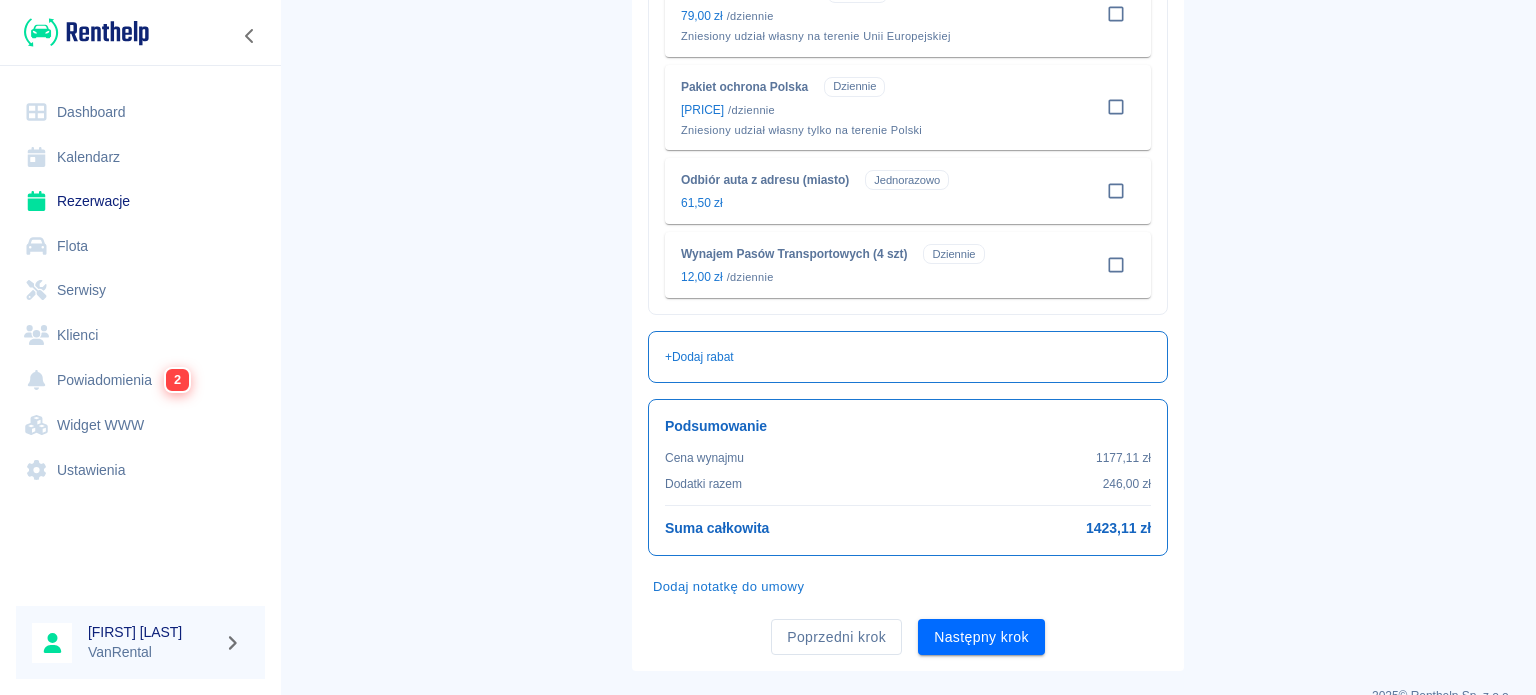 scroll, scrollTop: 1356, scrollLeft: 0, axis: vertical 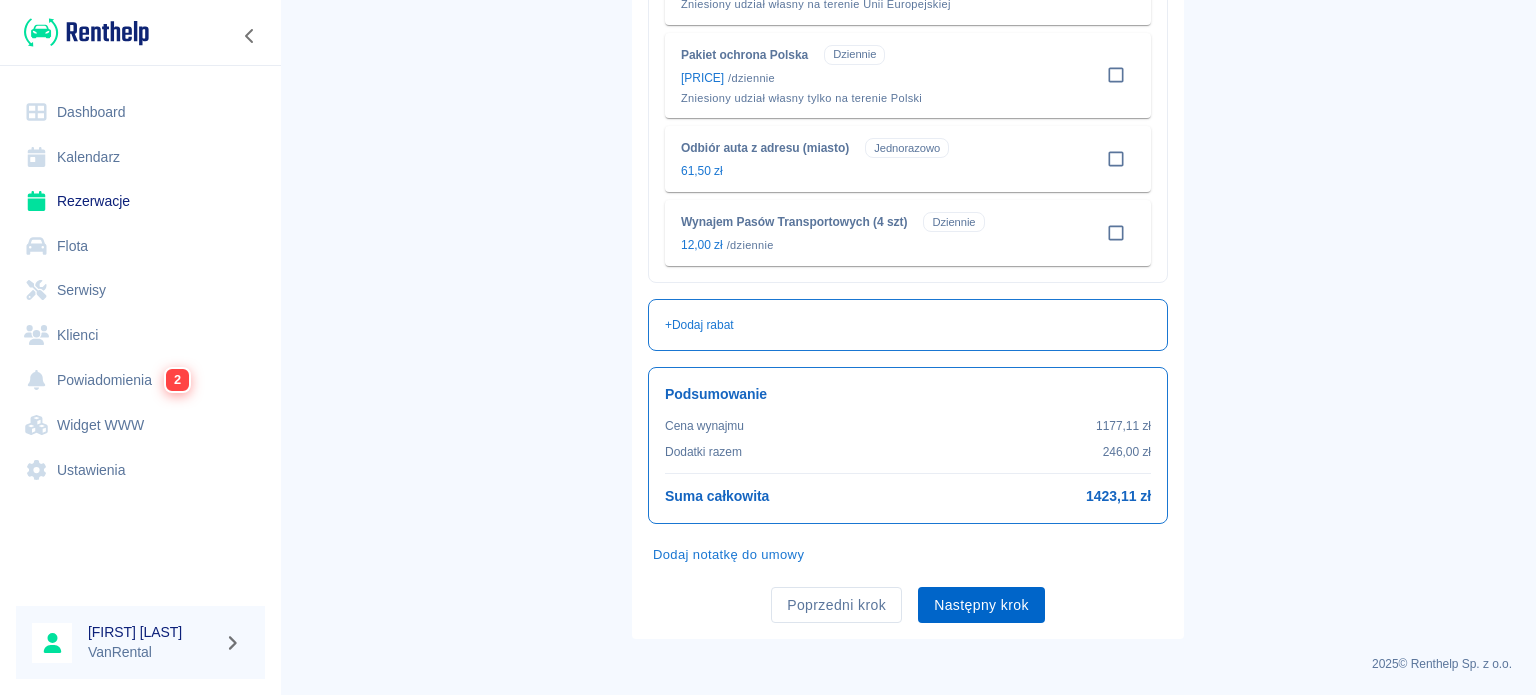 click on "Następny krok" at bounding box center (981, 605) 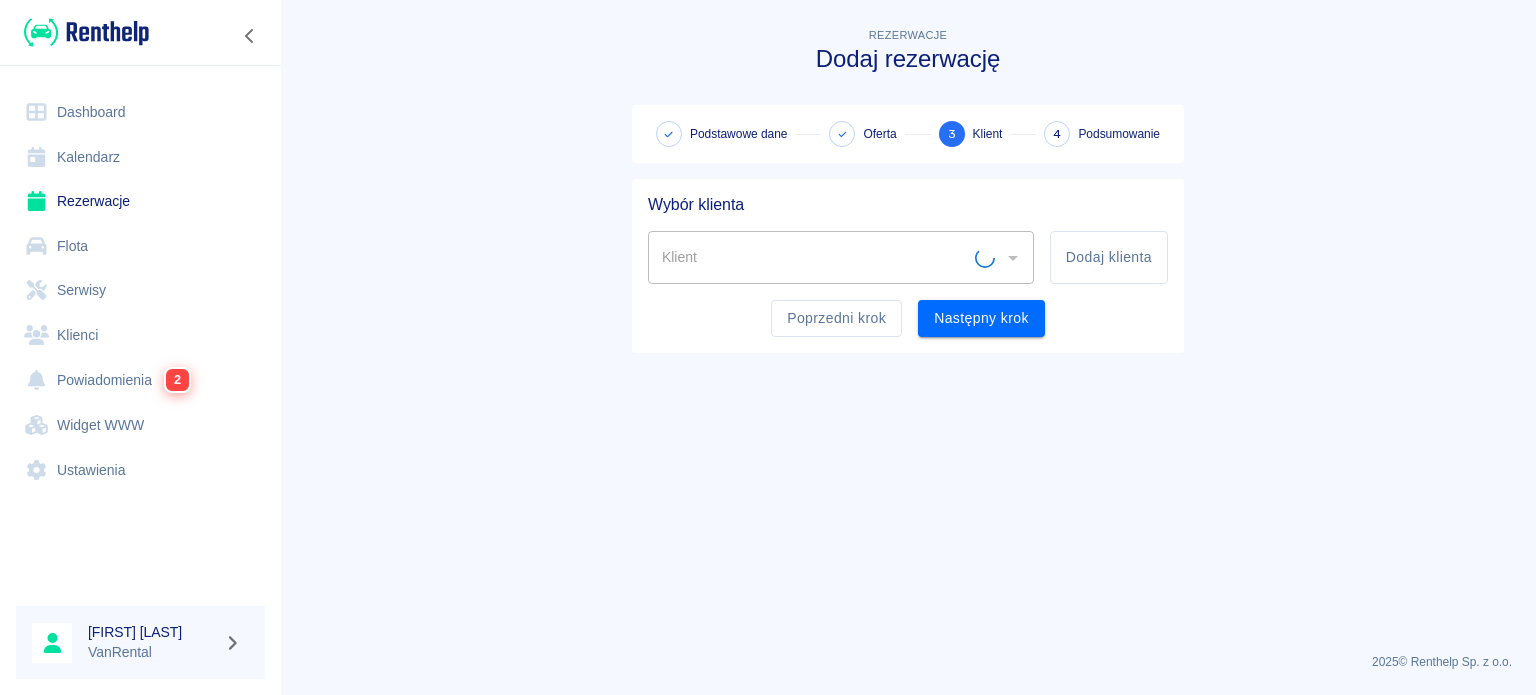 scroll, scrollTop: 0, scrollLeft: 0, axis: both 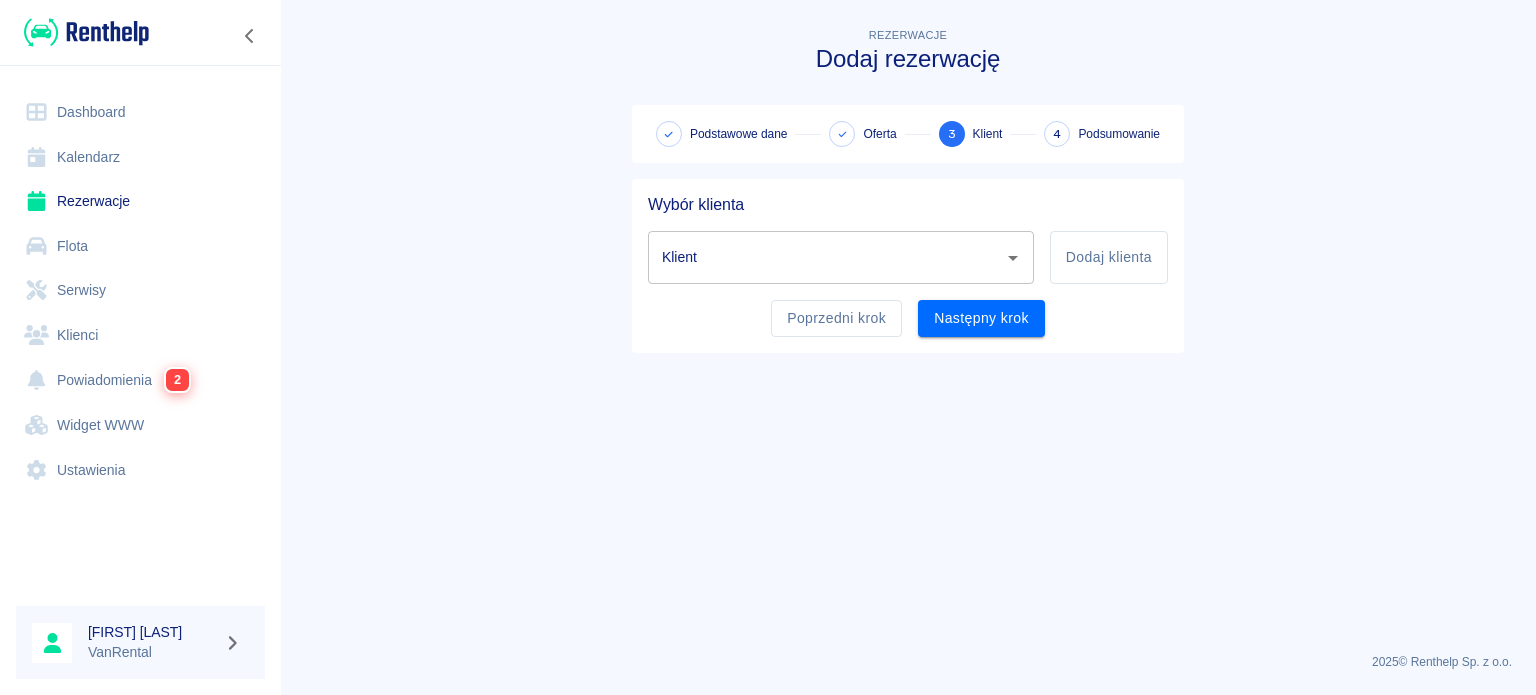 click on "Klient" at bounding box center [826, 257] 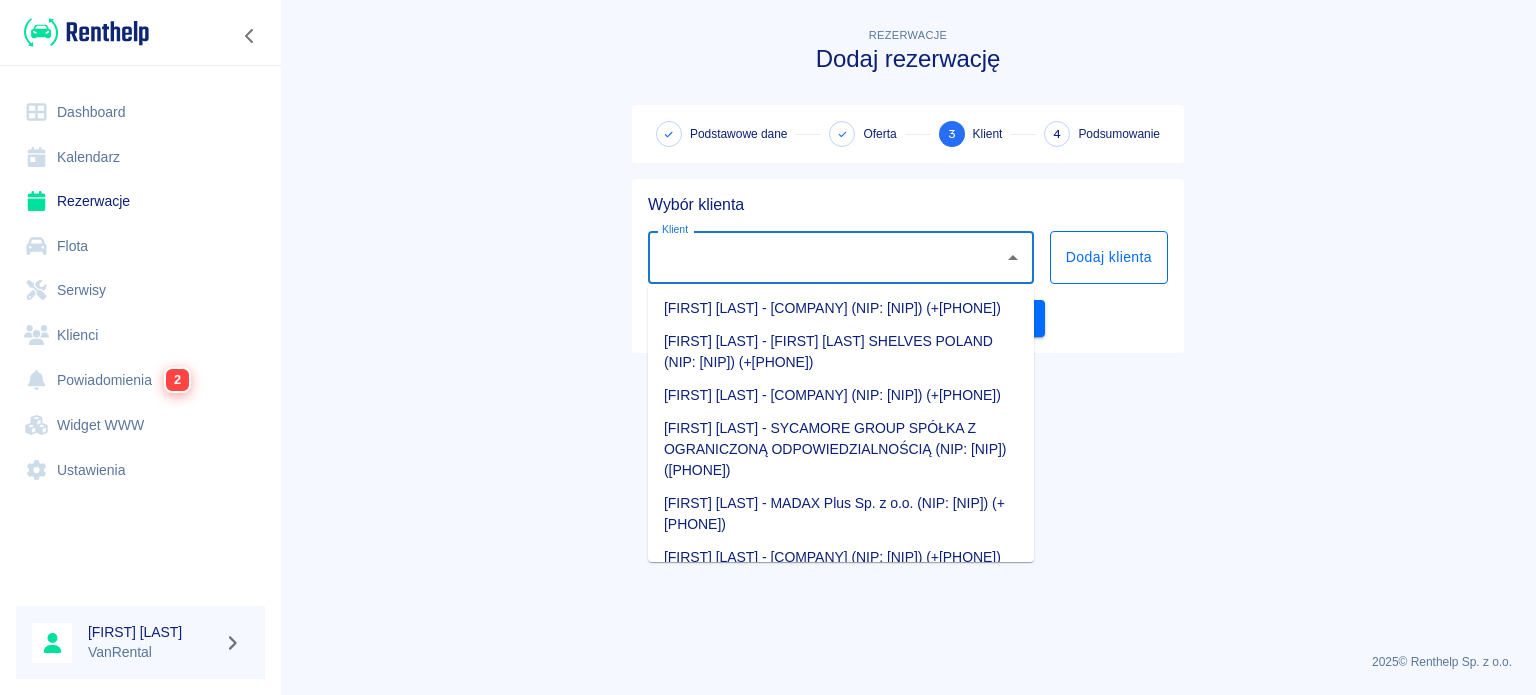 click on "Dodaj klienta" at bounding box center [1109, 257] 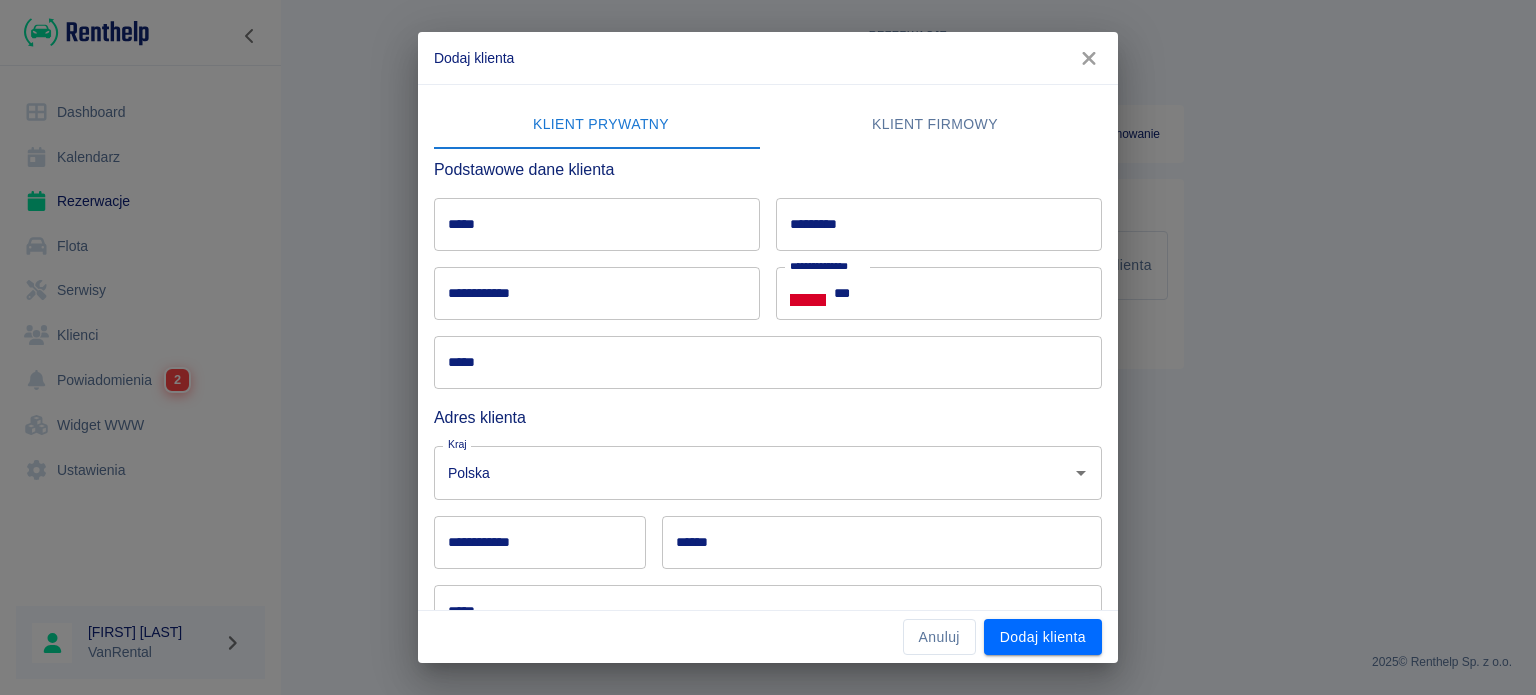 click 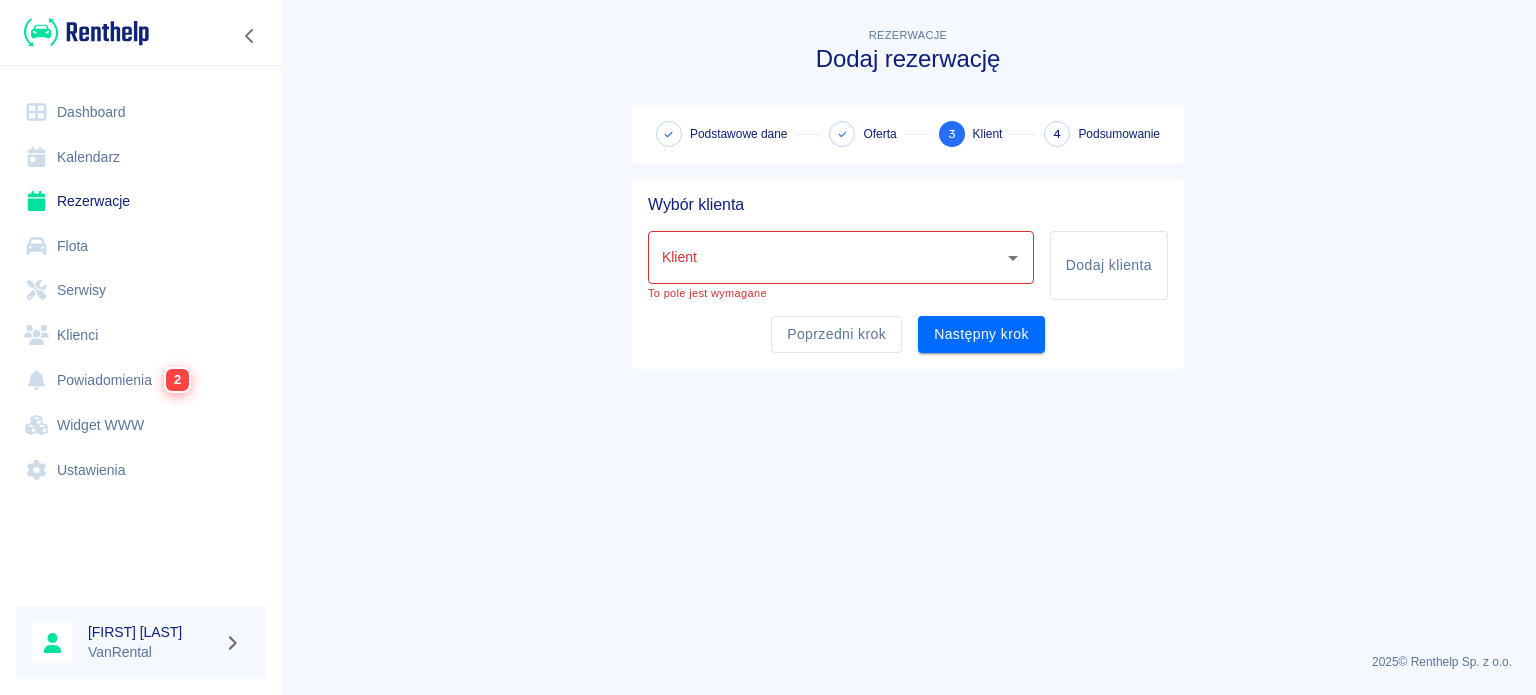 click on "Klient" at bounding box center [826, 257] 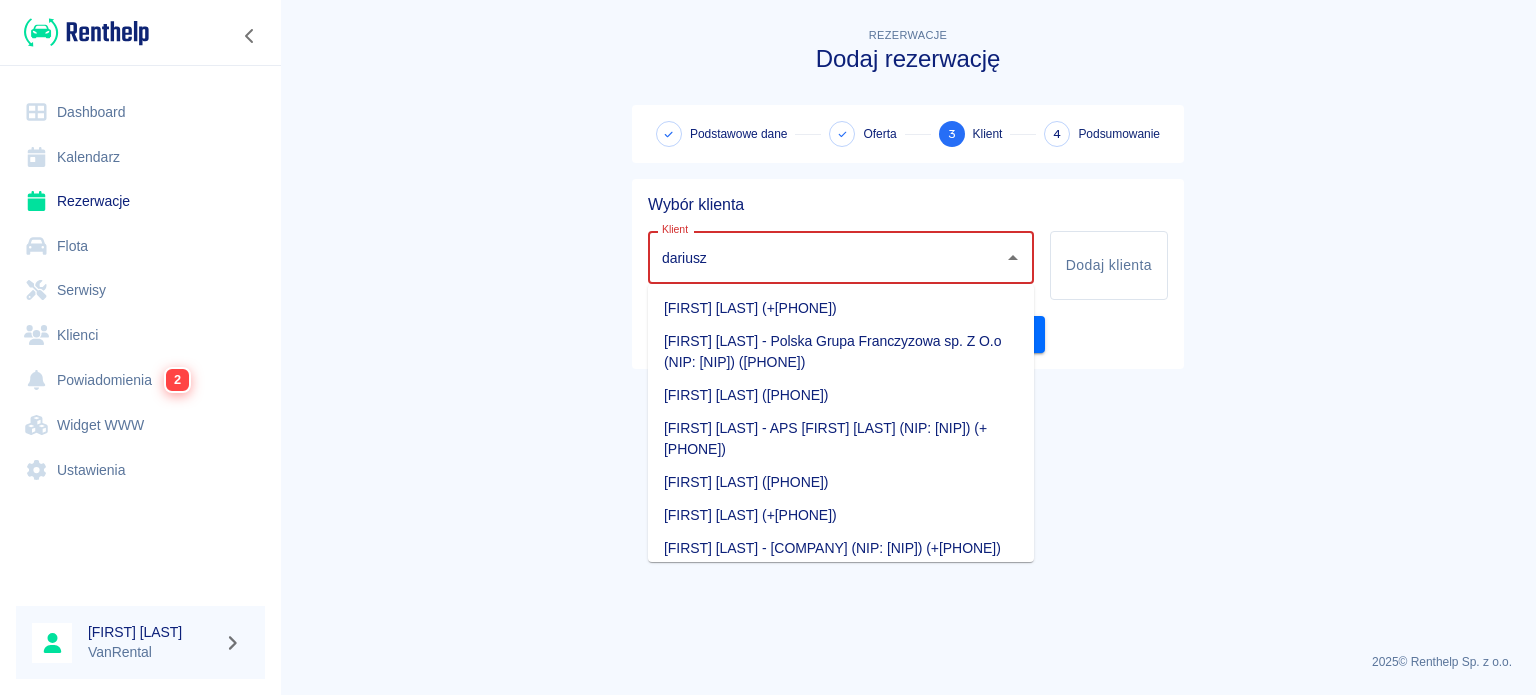 click on "[FIRST] [LAST] (+[PHONE])" at bounding box center [841, 515] 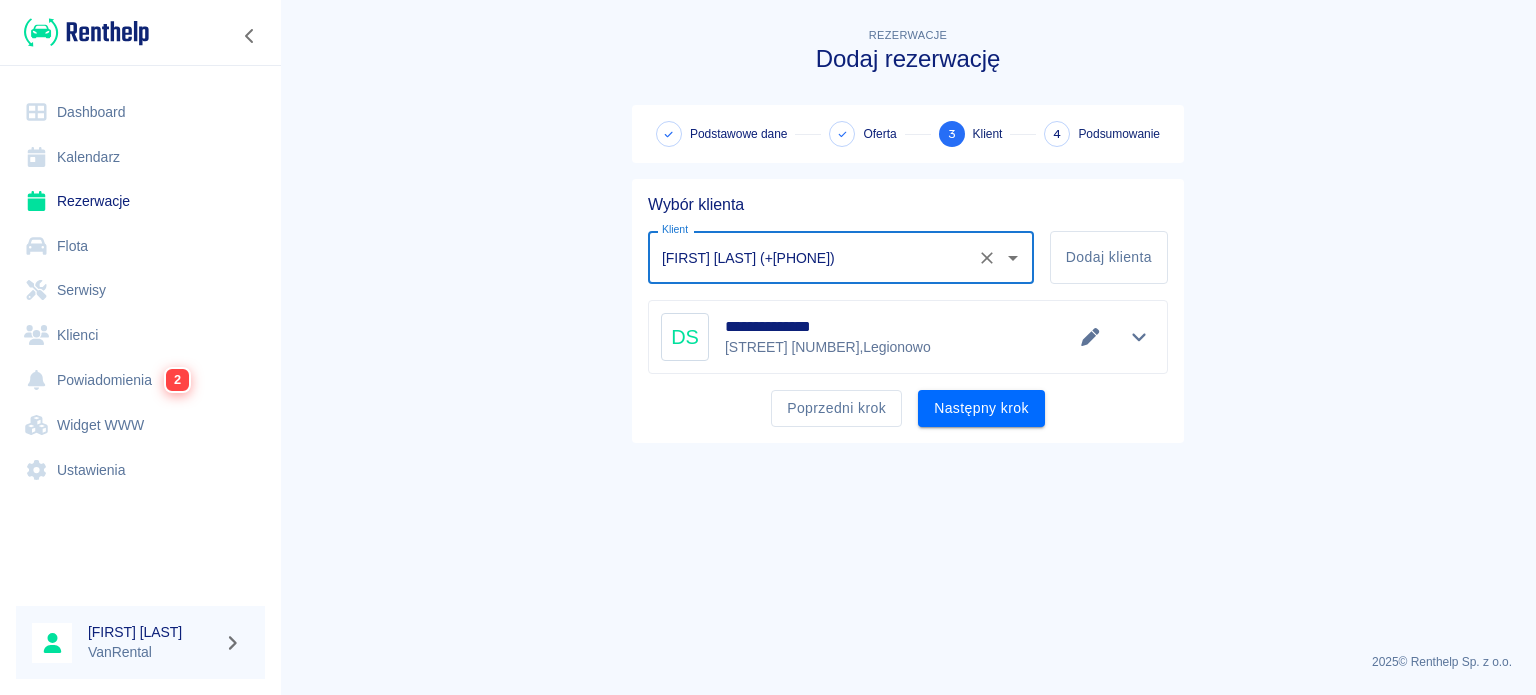 type on "[FIRST] [LAST] (+[PHONE])" 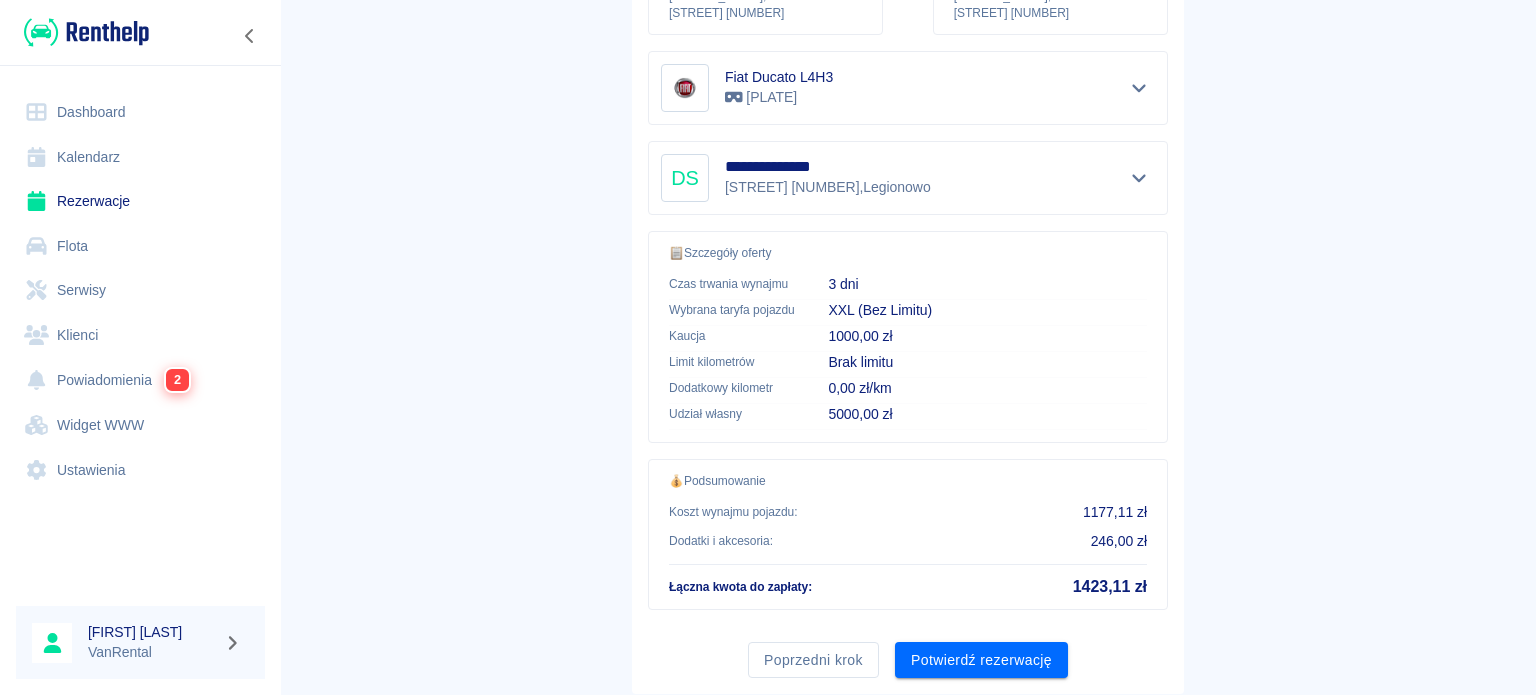 scroll, scrollTop: 409, scrollLeft: 0, axis: vertical 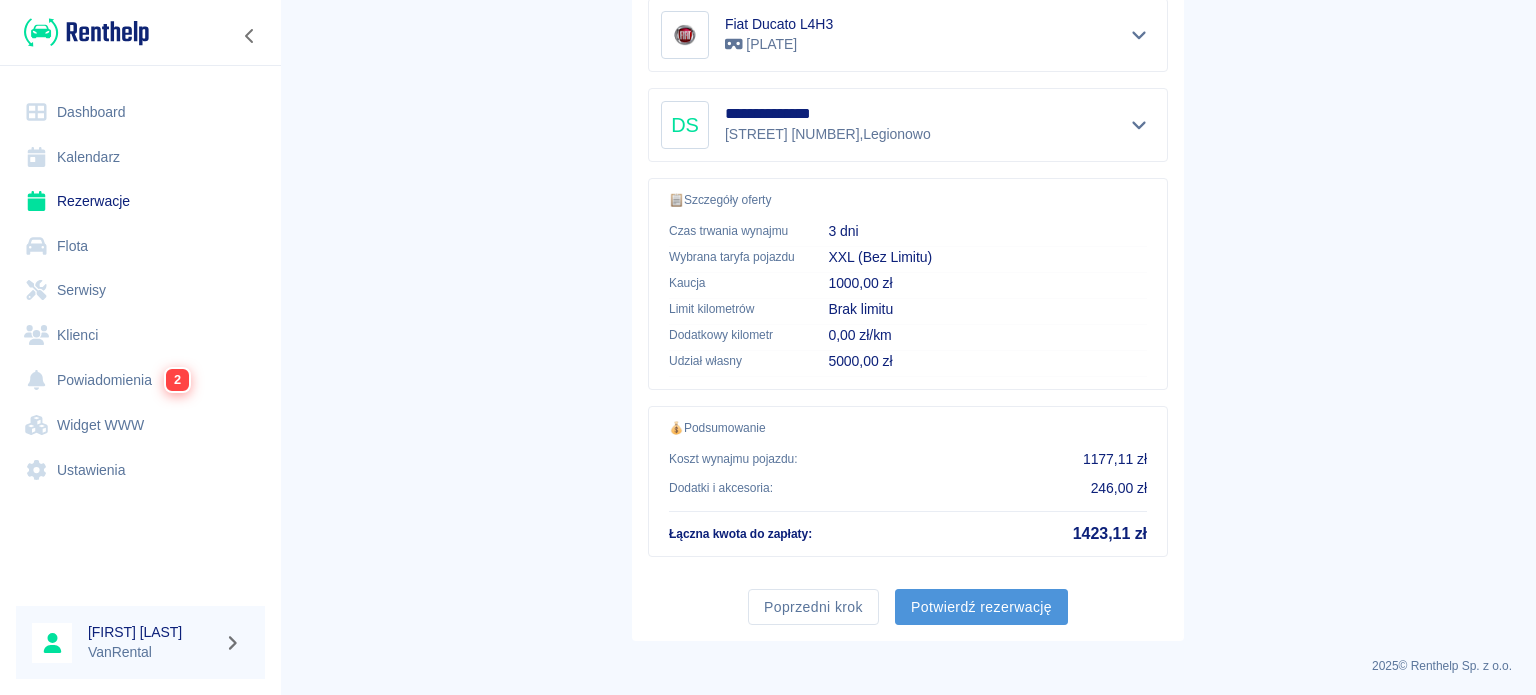 click on "Potwierdź rezerwację" at bounding box center (981, 607) 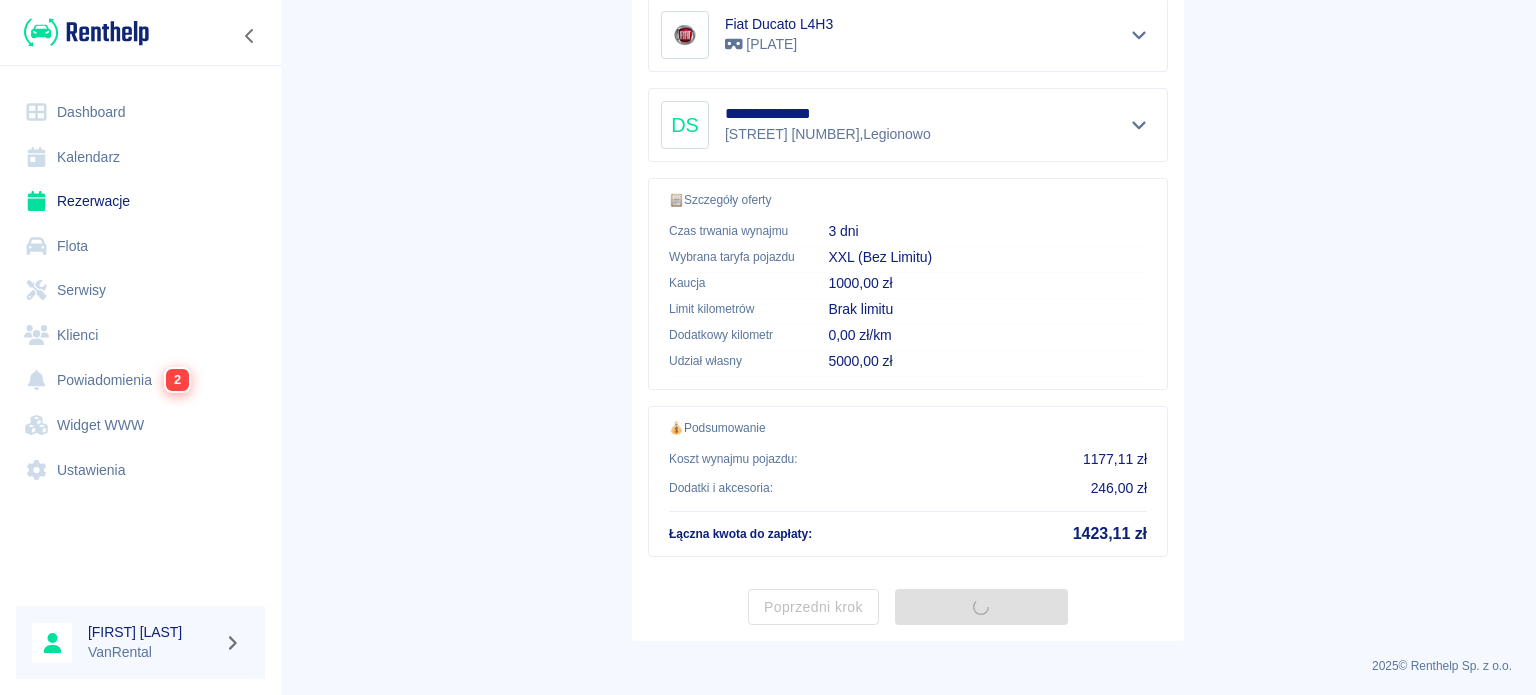 scroll, scrollTop: 0, scrollLeft: 0, axis: both 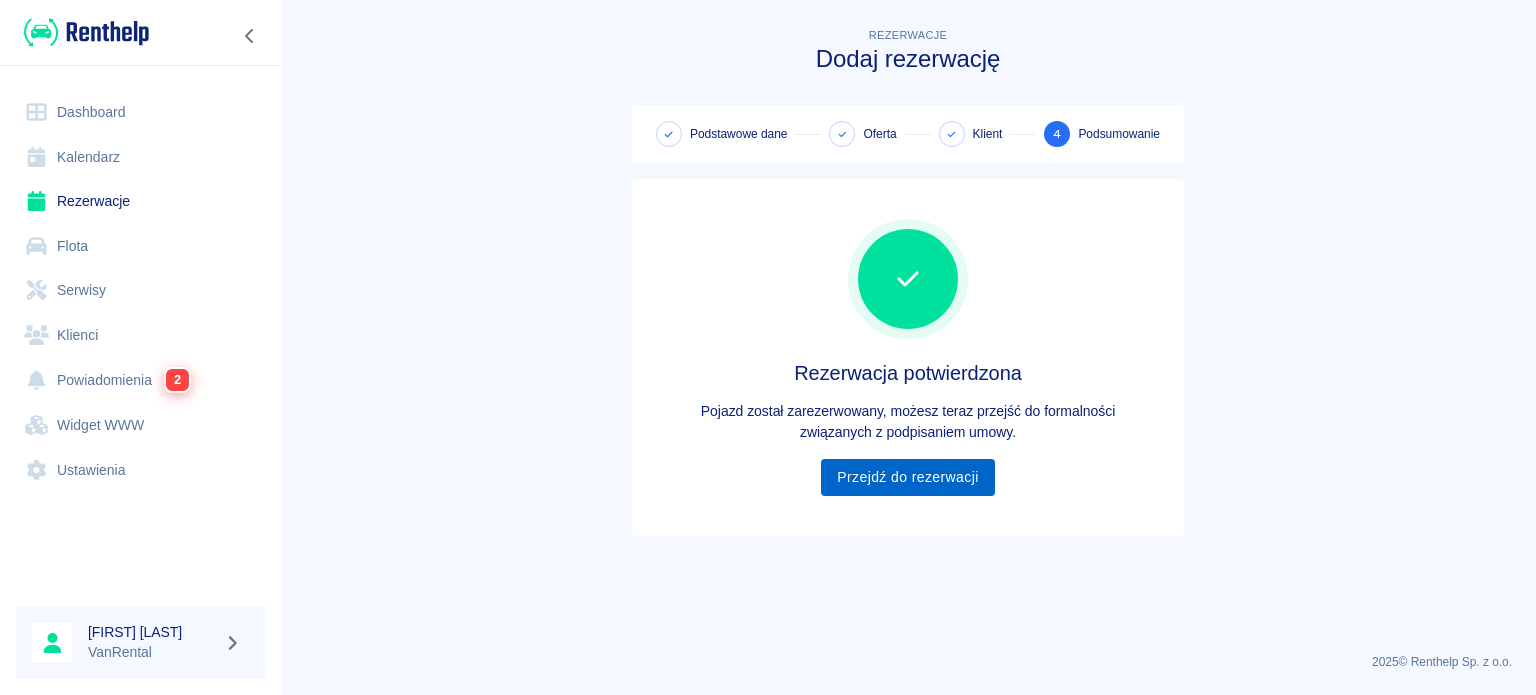 click on "Przejdź do rezerwacji" at bounding box center (907, 477) 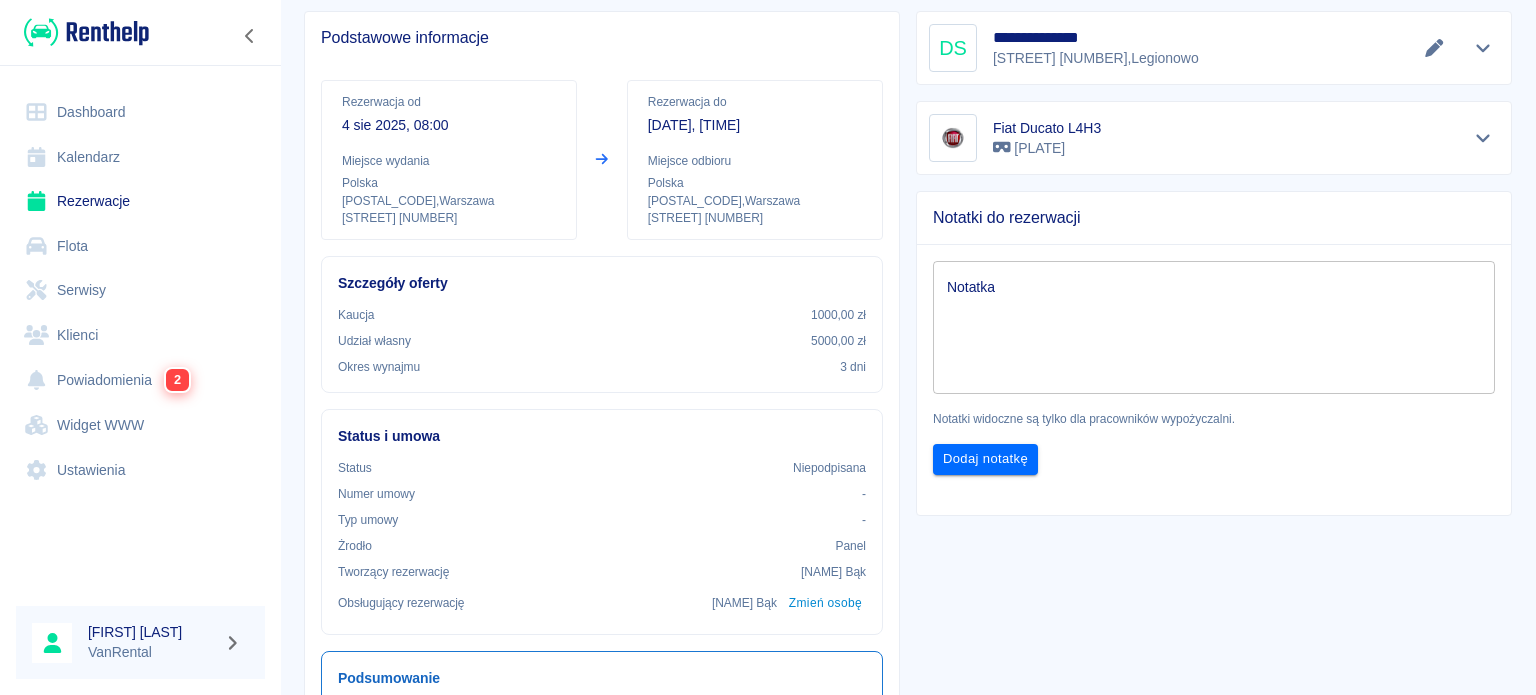 scroll, scrollTop: 200, scrollLeft: 0, axis: vertical 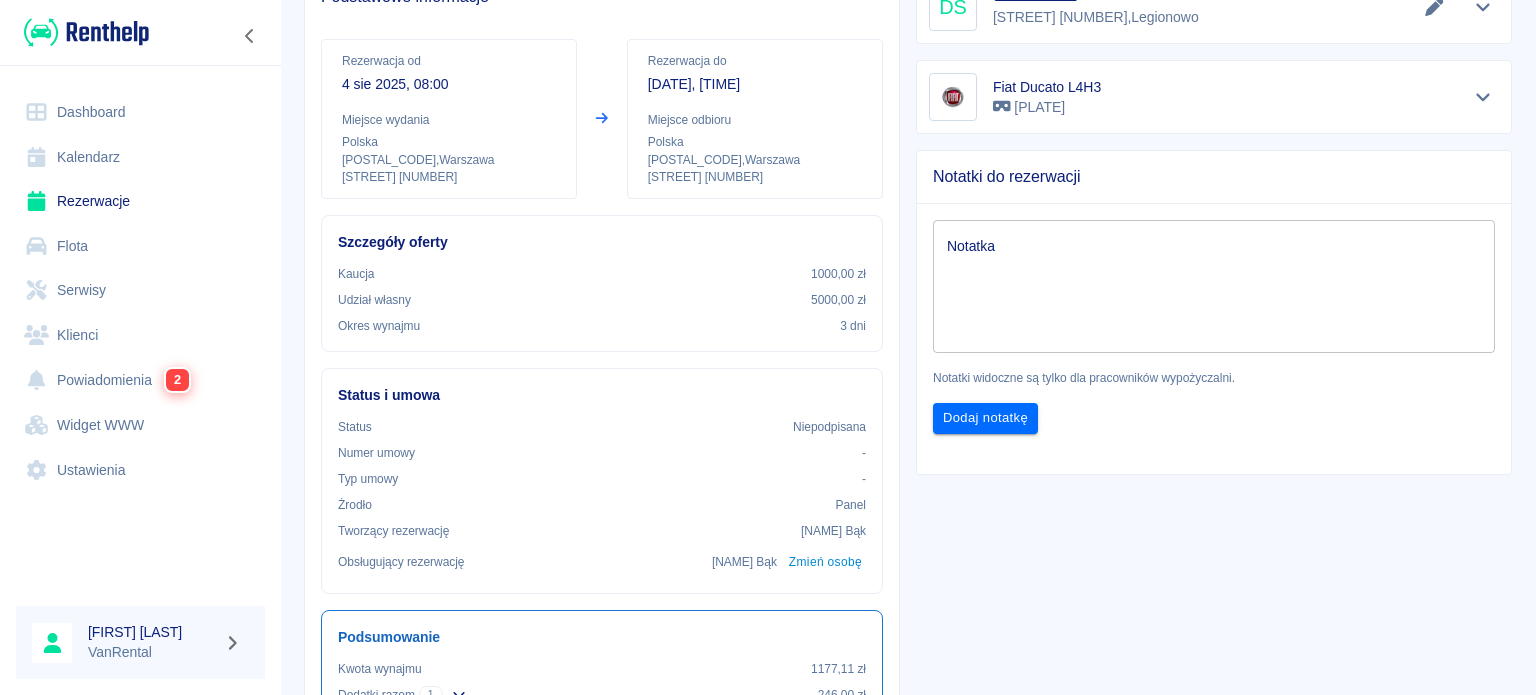 click on "Kalendarz" at bounding box center (140, 157) 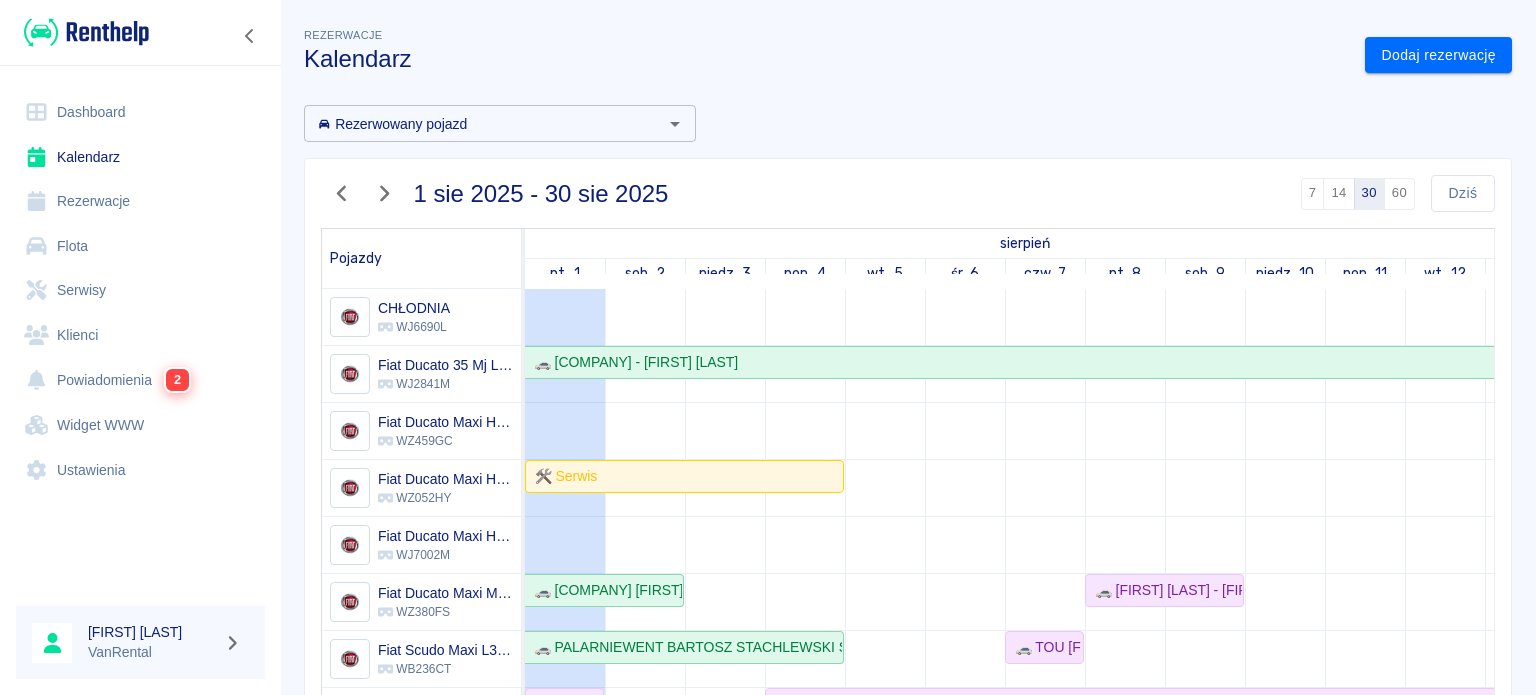 scroll, scrollTop: 122, scrollLeft: 0, axis: vertical 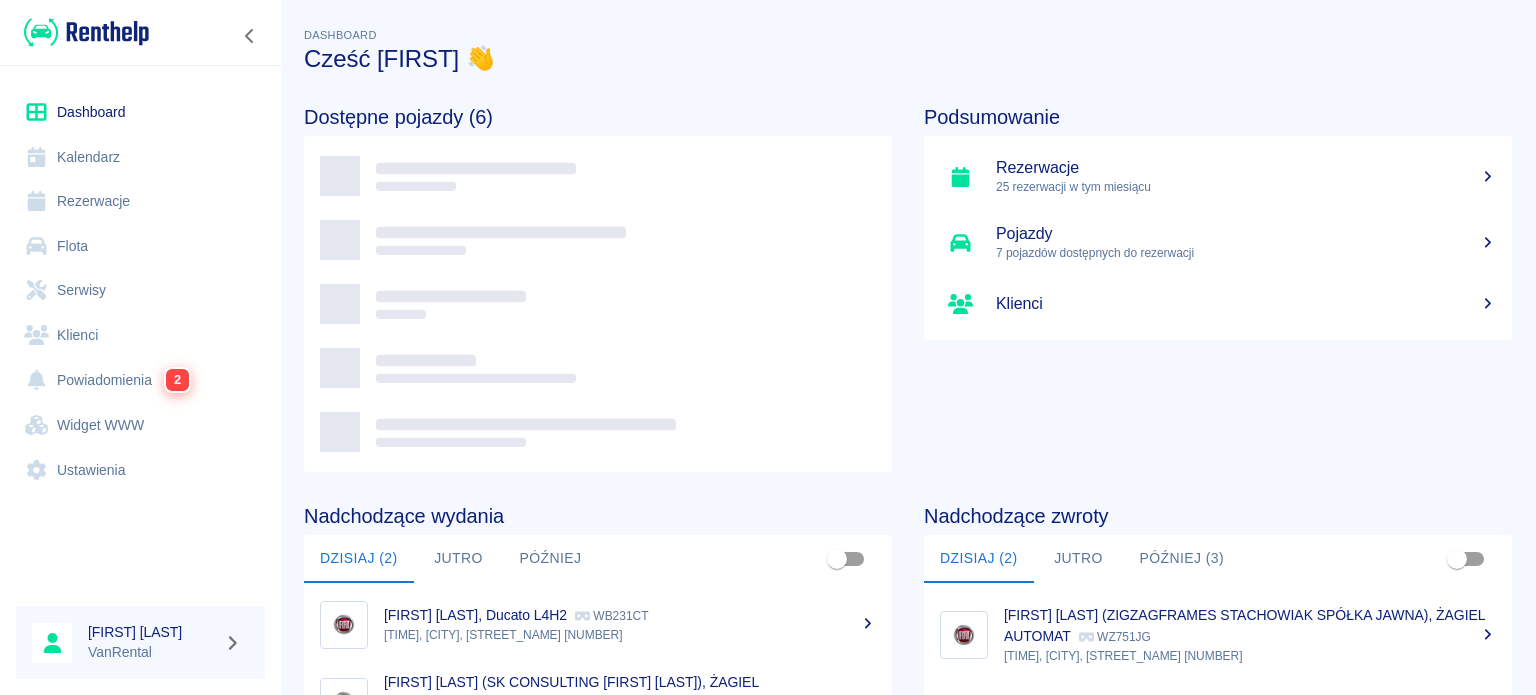 click on "Kalendarz" at bounding box center (140, 157) 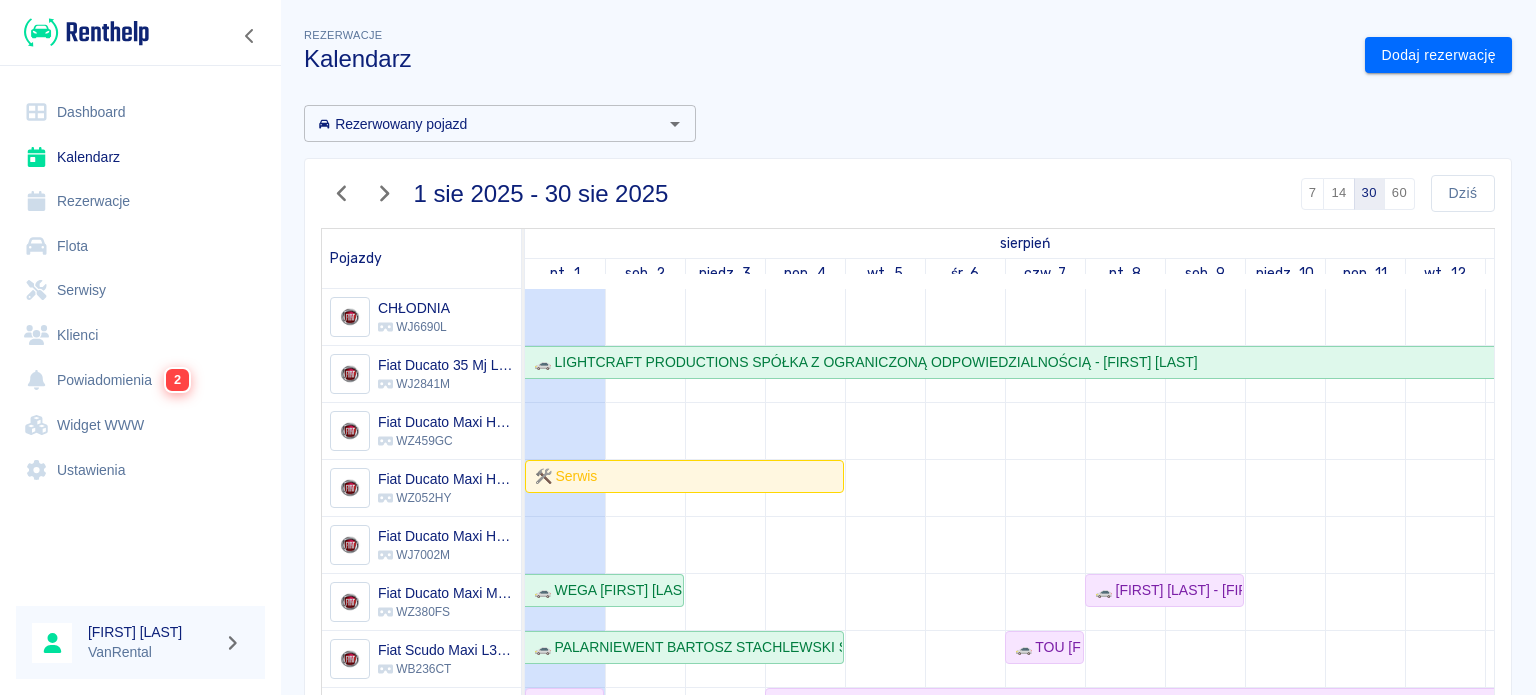 scroll, scrollTop: 201, scrollLeft: 0, axis: vertical 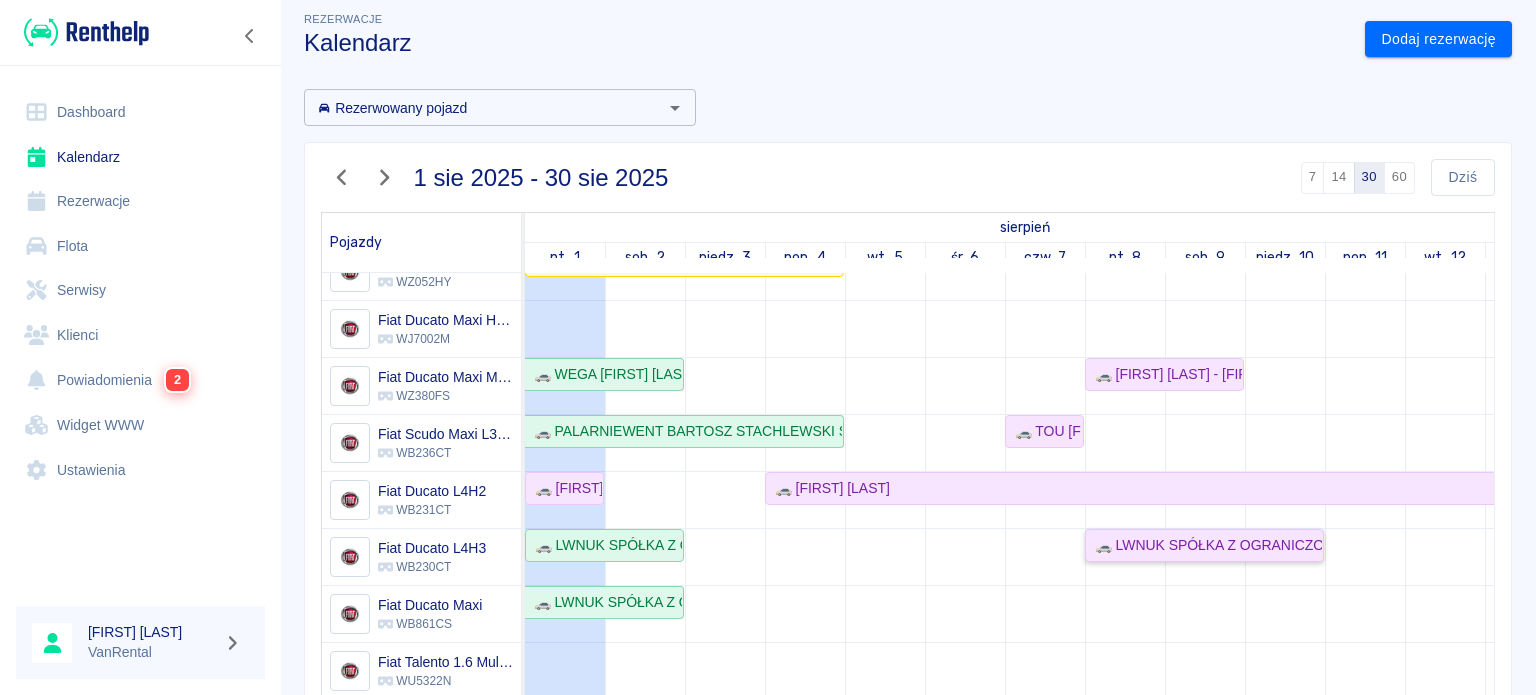 click on "🚗 LWNUK SPÓŁKA Z OGRANICZONĄ ODPOWIEDZIALNOŚCIĄ - [FIRST] [LAST]" at bounding box center (1204, 545) 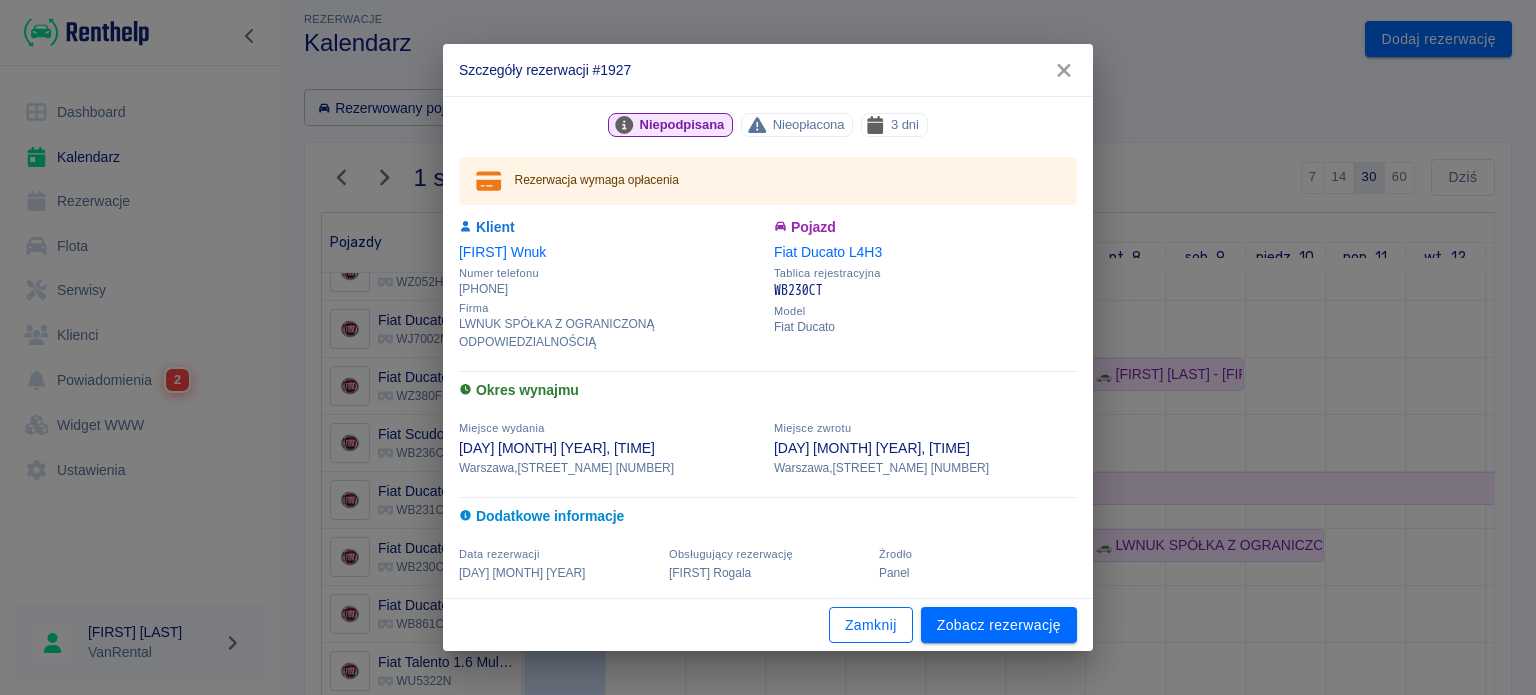 click on "Zamknij" at bounding box center [871, 625] 